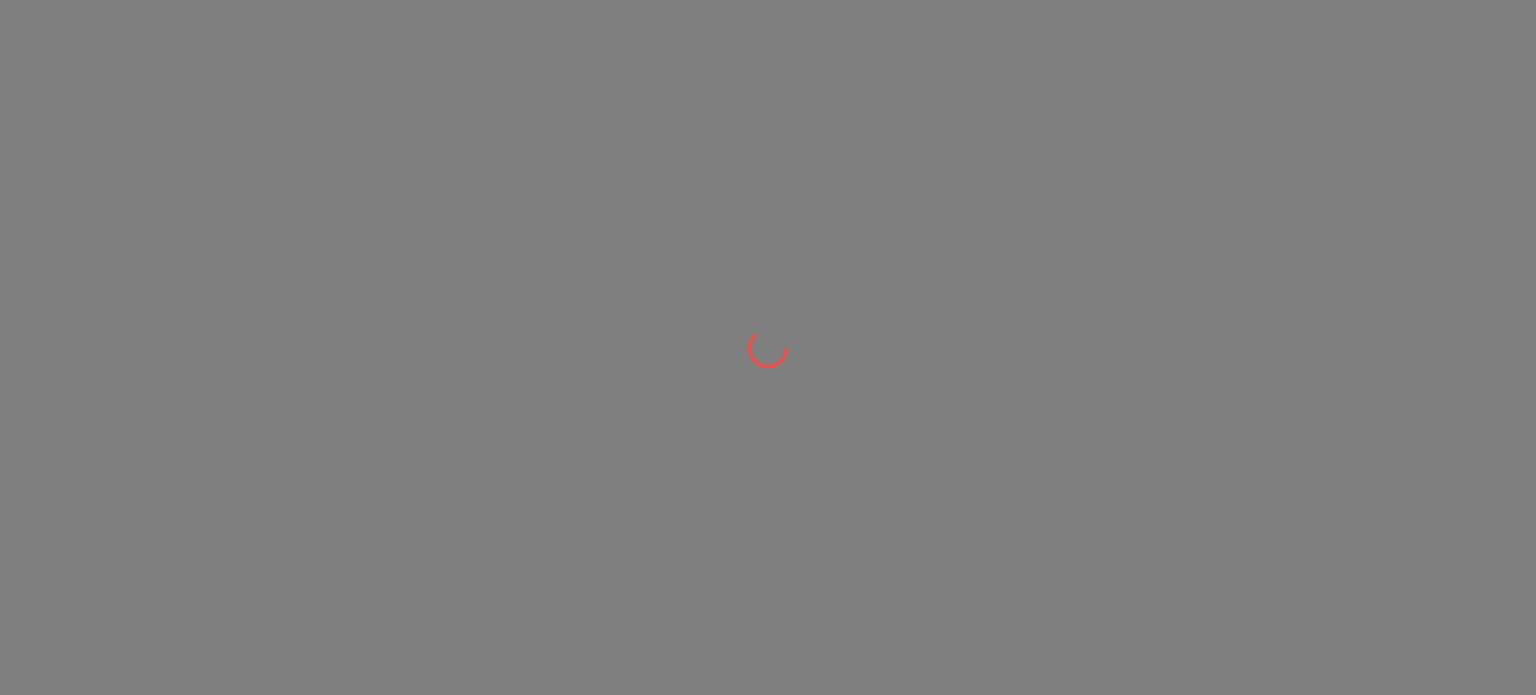 scroll, scrollTop: 0, scrollLeft: 0, axis: both 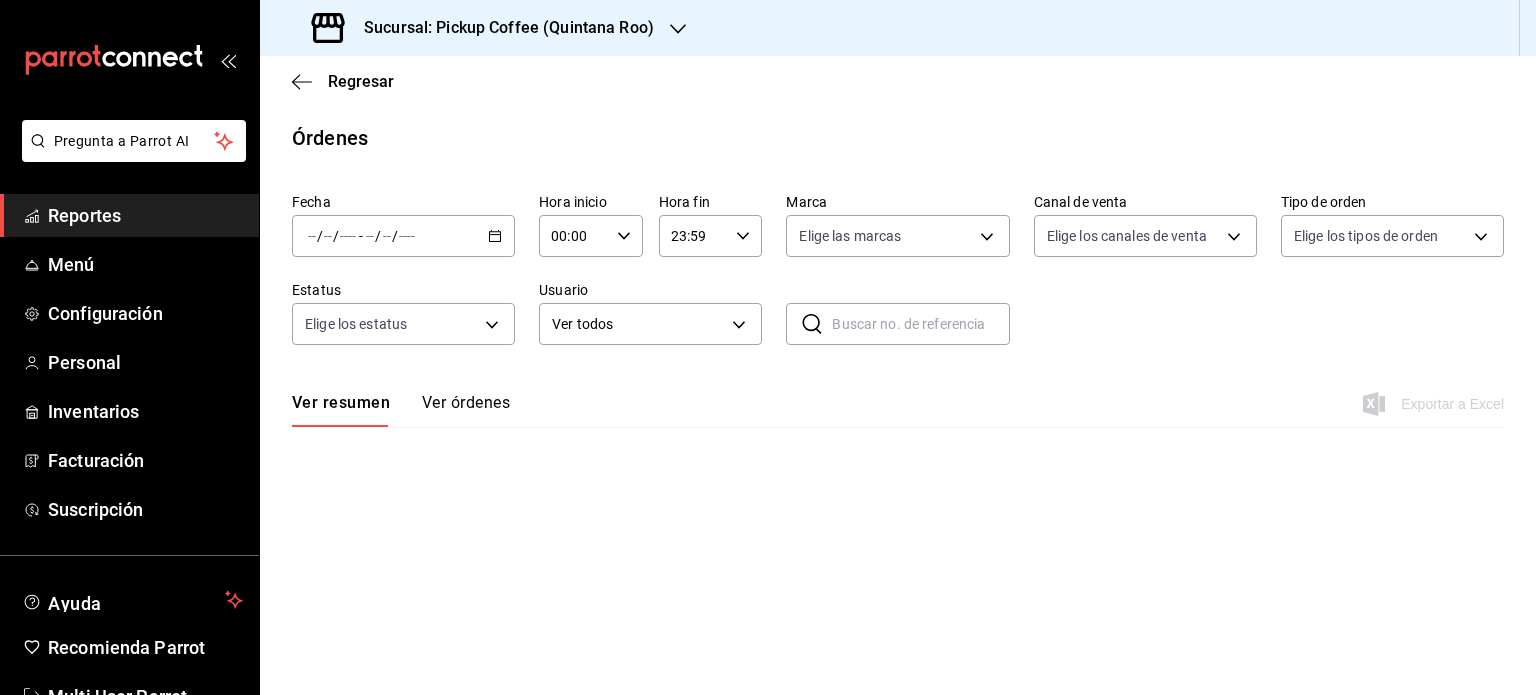 click on "Reportes" at bounding box center [145, 215] 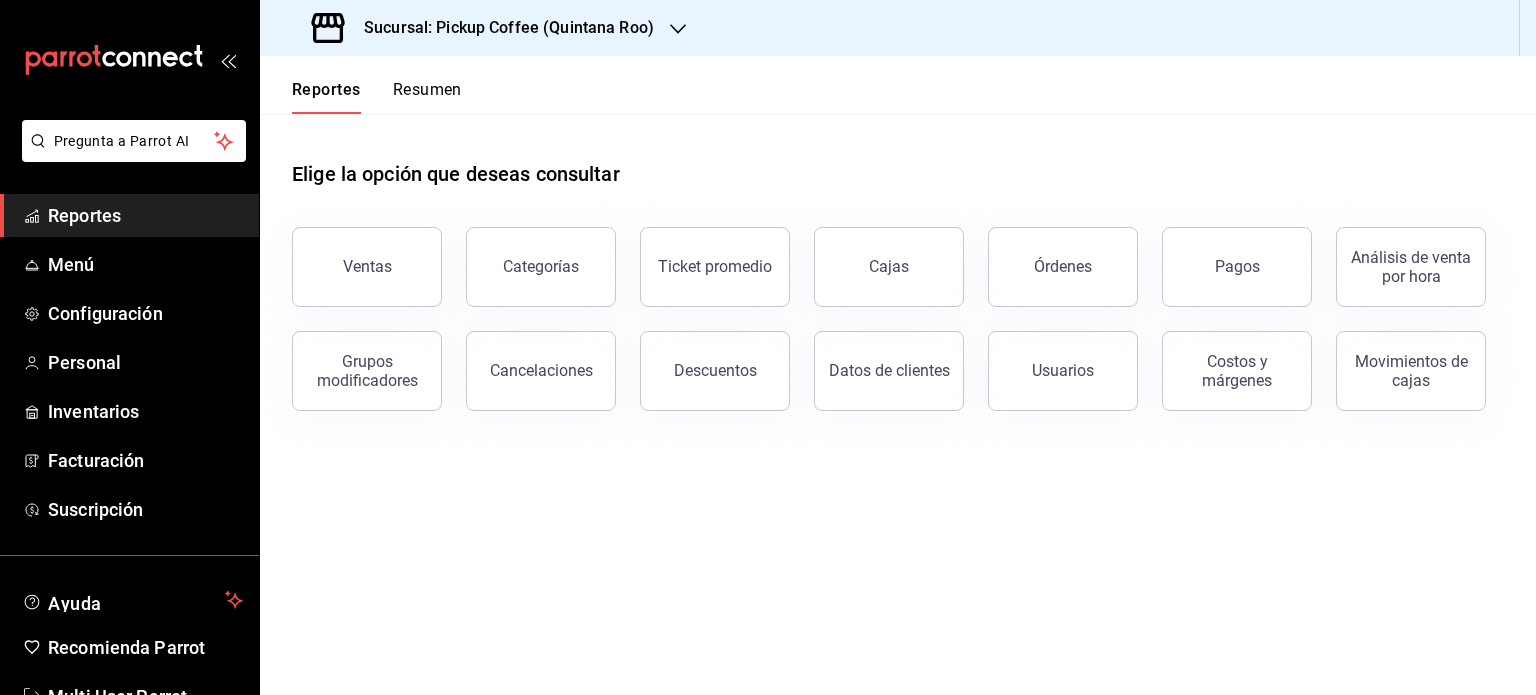 click on "Resumen" at bounding box center [427, 97] 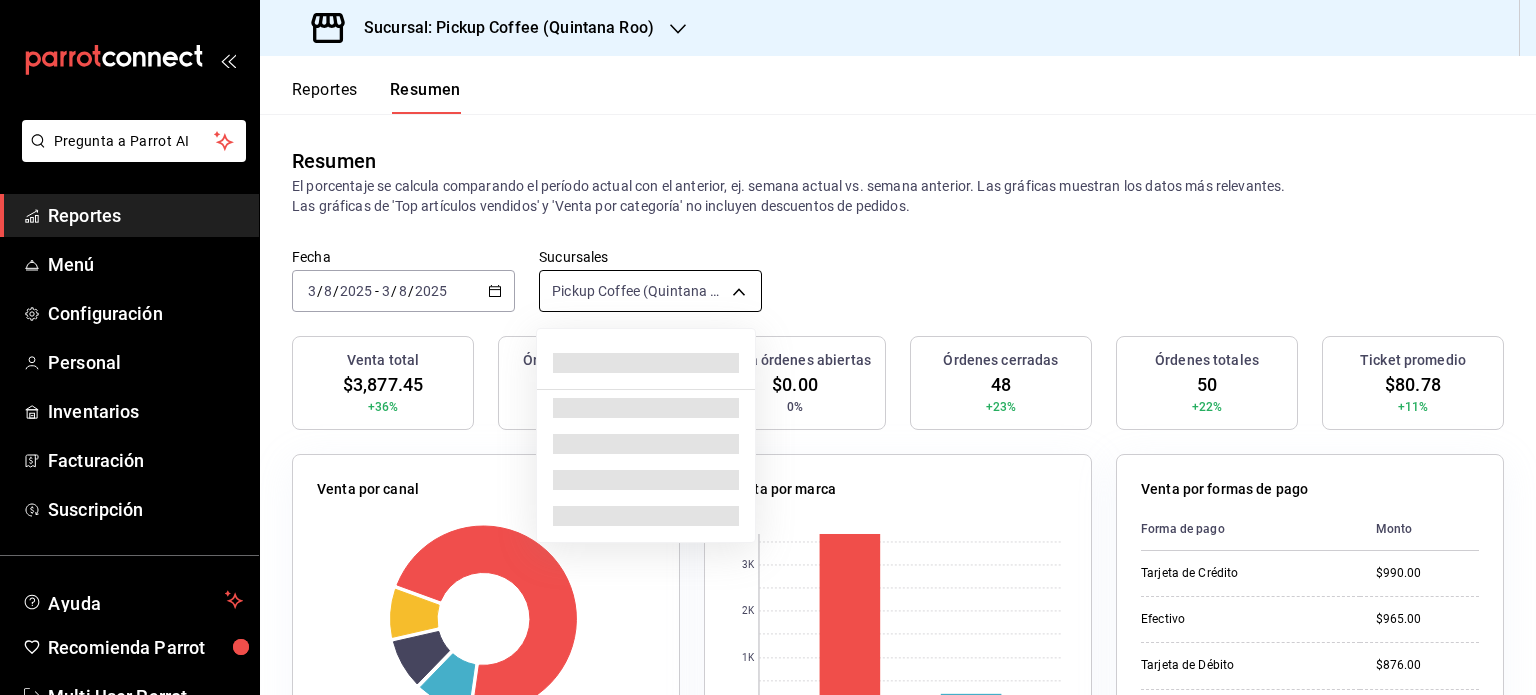 click on "Pregunta a Parrot AI Reportes   Menú   Configuración   Personal   Inventarios   Facturación   Suscripción   Ayuda Recomienda Parrot   Multi User Parrot   Sugerir nueva función   Sucursal: Pickup Coffee ([STATE]) Reportes Resumen Resumen El porcentaje se calcula comparando el período actual con el anterior, ej. semana actual vs. semana anterior. Las gráficas muestran los datos más relevantes.  Las gráficas de 'Top artículos vendidos' y 'Venta por categoría' no incluyen descuentos de pedidos. Fecha [DATE] [DATE] - [DATE] [DATE] Sucursales Pickup Coffee ([STATE]) [object Object] Venta total $3,877.45 +36% Órdenes abiertas 0 0% Venta órdenes abiertas $0.00 0% Órdenes cerradas 48 +23% Órdenes totales 50 +22% Ticket promedio $80.78 +11% Venta por canal Canal Porcentaje Monto Sucursal 73.01% $2,831.00 Uber Eats 9.59% $372.00 DiDi Food 8.72% $338.30 Rappi 8.67% $336.15 Venta por marca  0 1K 2K 3K Marca Monto Pickup Coffee - [STATE] $3,665.45 $212.00 Forma de pago Didi" at bounding box center (768, 347) 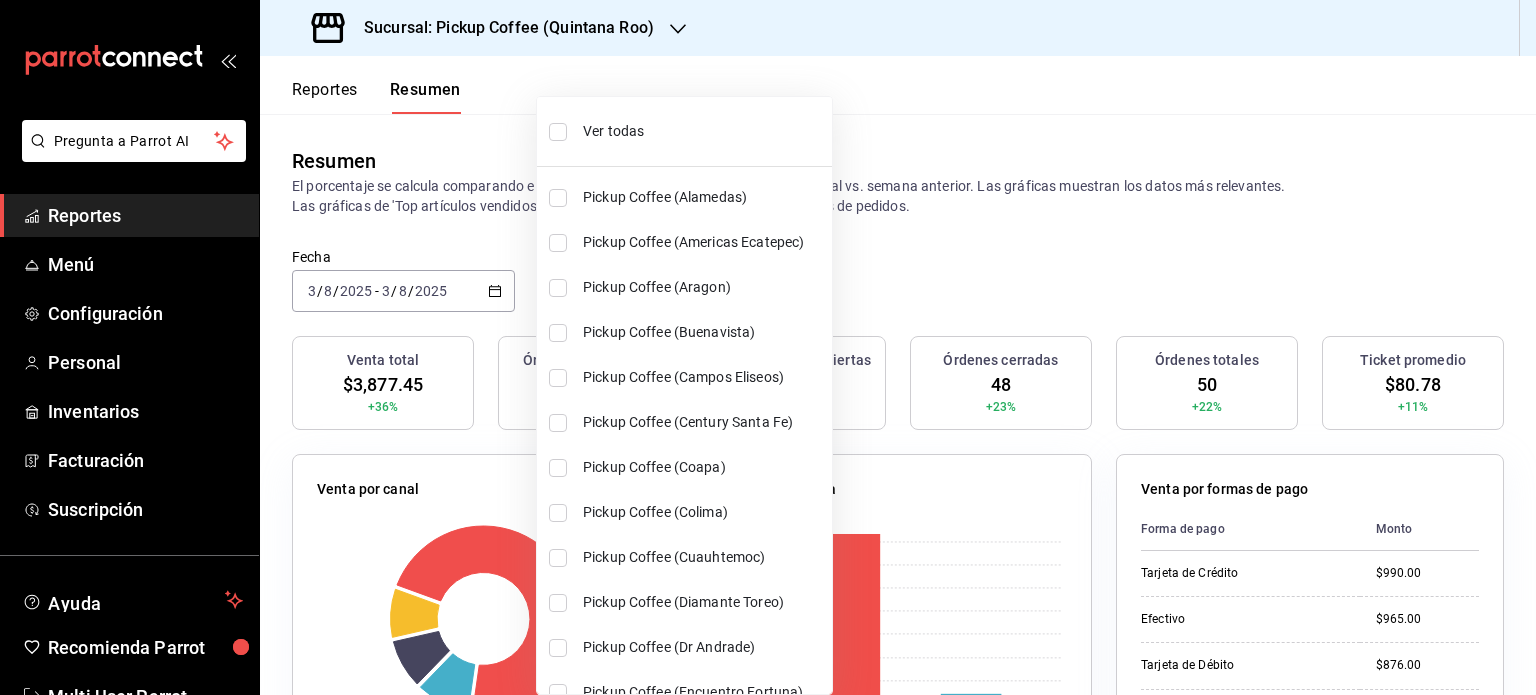 click on "Ver todas" at bounding box center [703, 131] 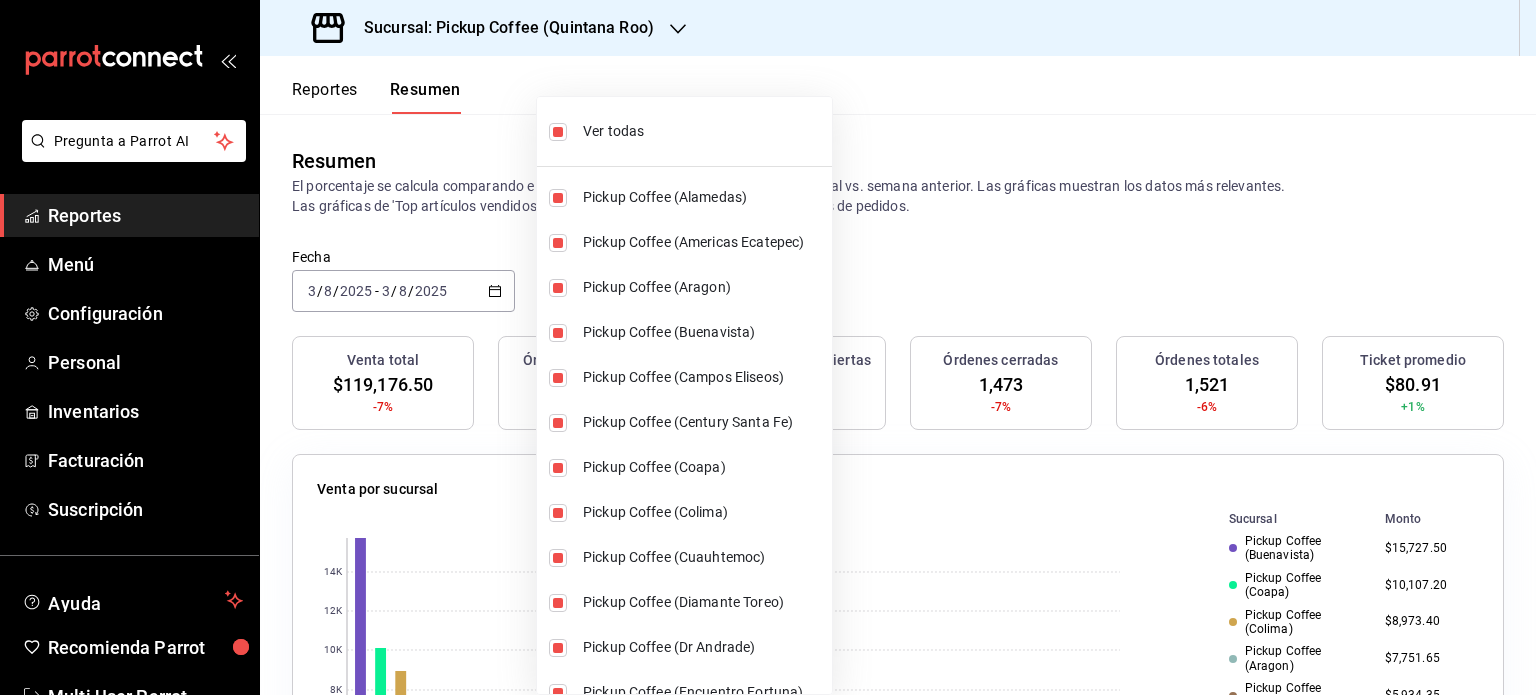 click at bounding box center (768, 347) 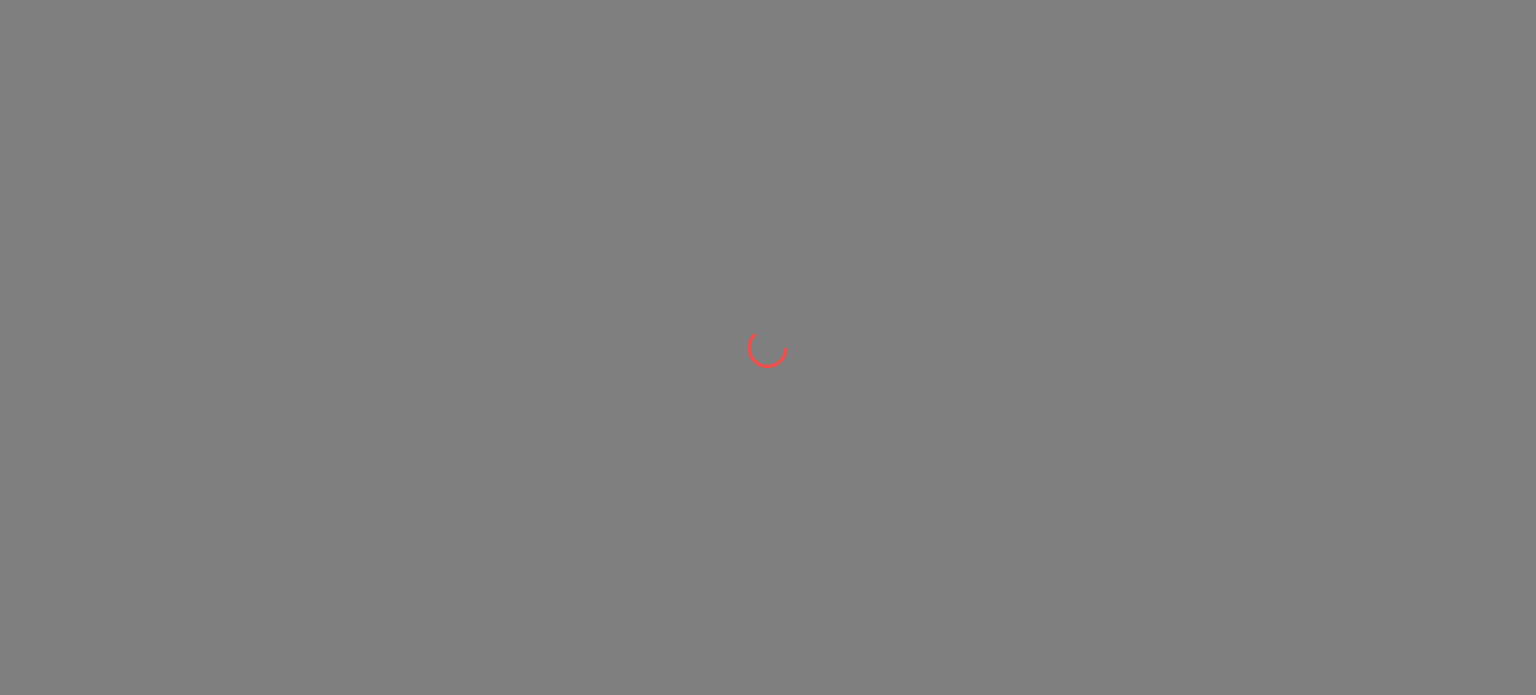 scroll, scrollTop: 0, scrollLeft: 0, axis: both 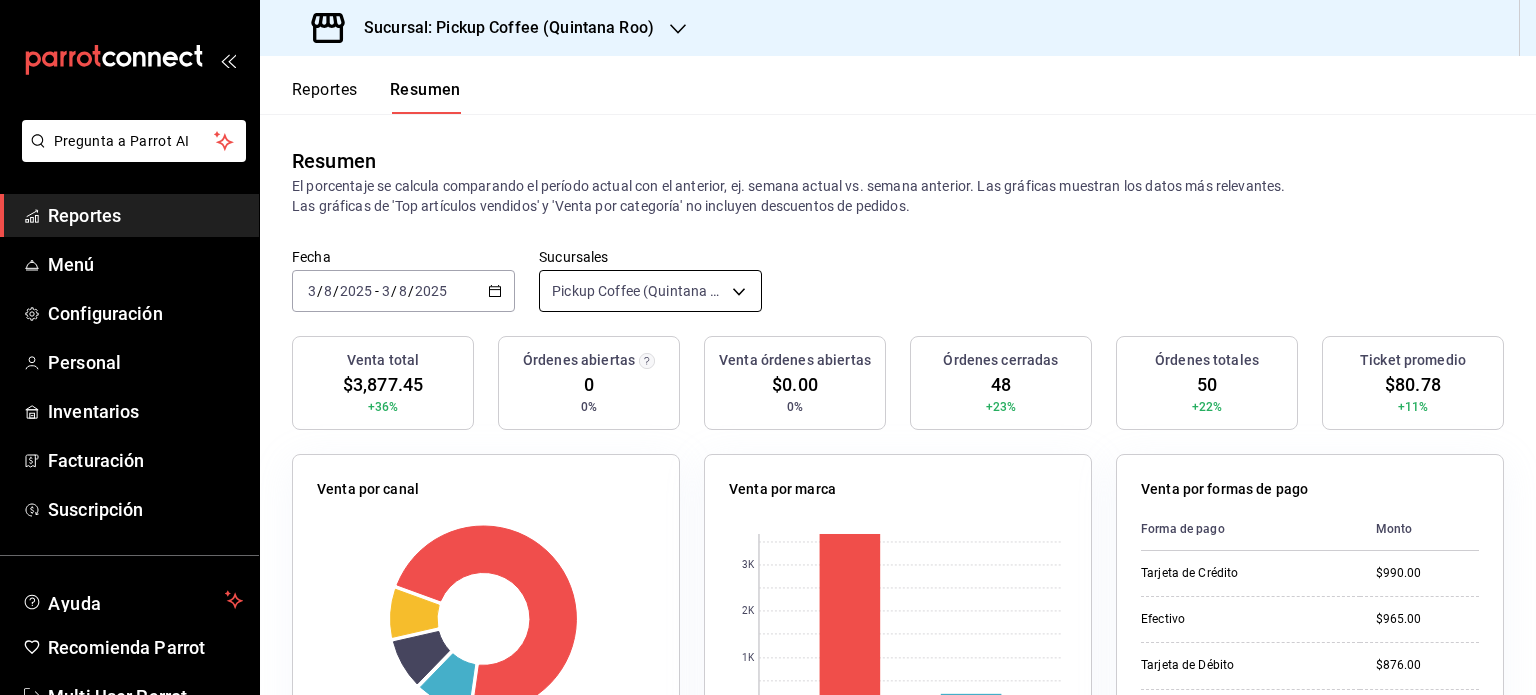 click on "Pregunta a Parrot AI Reportes   Menú   Configuración   Personal   Inventarios   Facturación   Suscripción   Ayuda Recomienda Parrot   Multi User Parrot   Sugerir nueva función   Sucursal: Pickup Coffee ([STATE]) Reportes Resumen Resumen El porcentaje se calcula comparando el período actual con el anterior, ej. semana actual vs. semana anterior. Las gráficas muestran los datos más relevantes.  Las gráficas de 'Top artículos vendidos' y 'Venta por categoría' no incluyen descuentos de pedidos. Fecha [DATE] [DATE] - [DATE] [DATE] Sucursales Pickup Coffee ([STATE]) [object Object] Venta total $3,877.45 +36% Órdenes abiertas 0 0% Venta órdenes abiertas $0.00 0% Órdenes cerradas 48 +23% Órdenes totales 50 +22% Ticket promedio $80.78 +11% Venta por canal Canal Porcentaje Monto Sucursal 73.01% $2,831.00 Uber Eats 9.59% $372.00 DiDi Food 8.72% $338.30 Rappi 8.67% $336.15 Venta por marca  0 1K 2K 3K Marca Monto Pickup Coffee - [STATE] $3,665.45 $212.00 Forma de pago Didi" at bounding box center [768, 347] 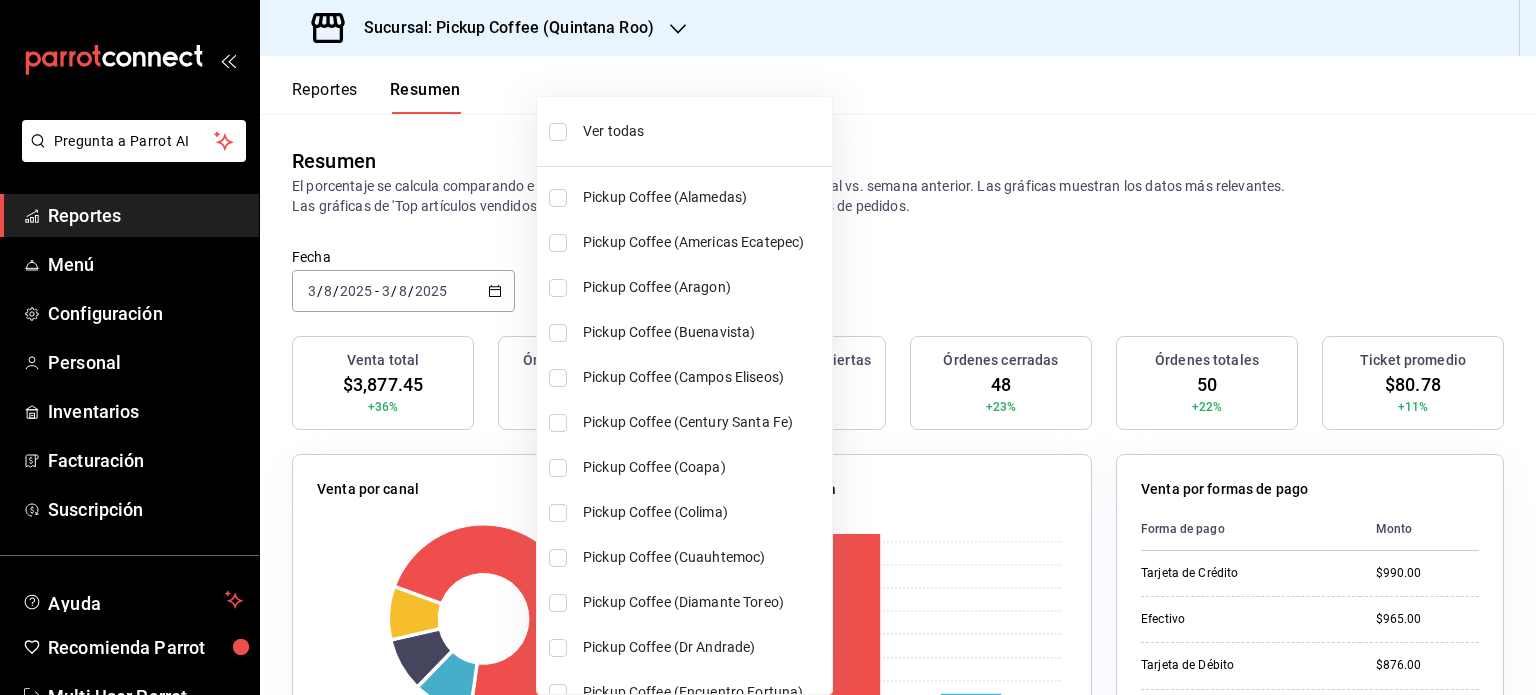 click on "Ver todas" at bounding box center [703, 131] 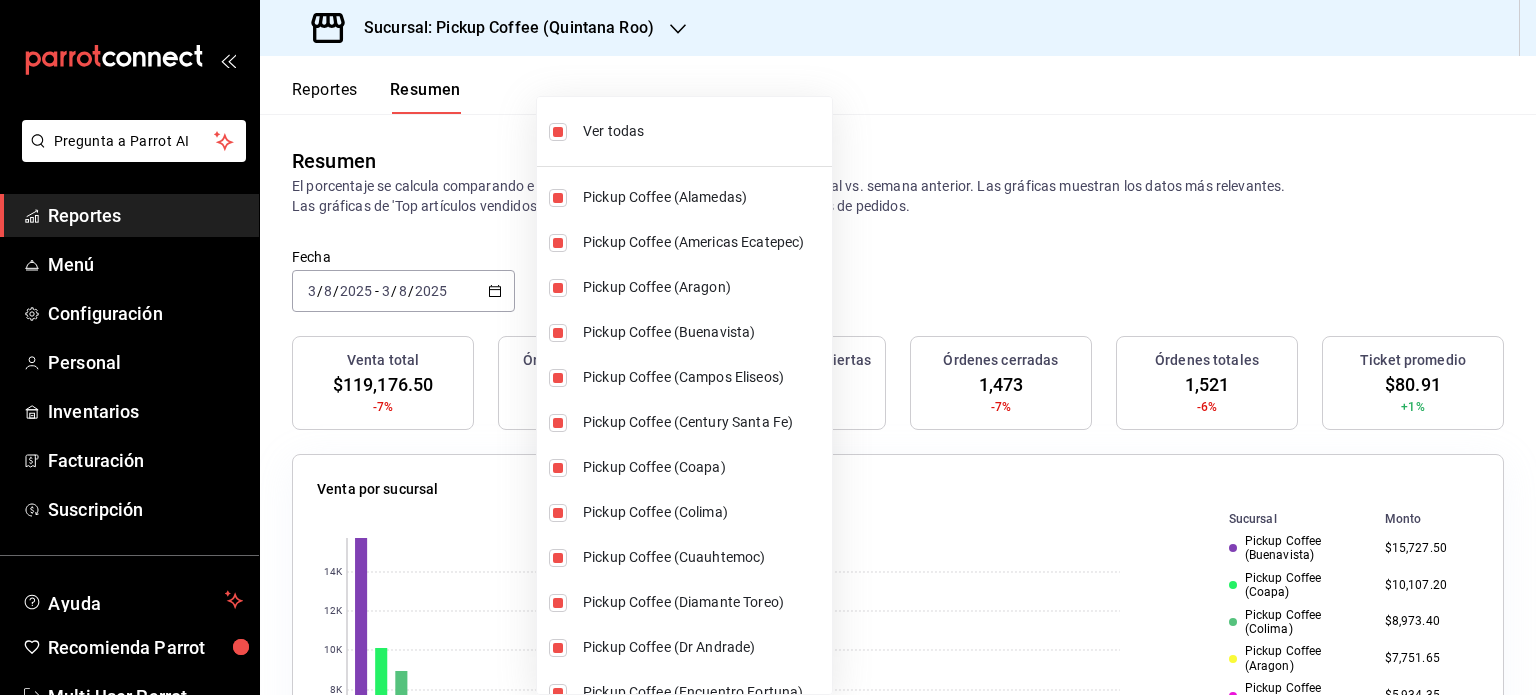 click at bounding box center (768, 347) 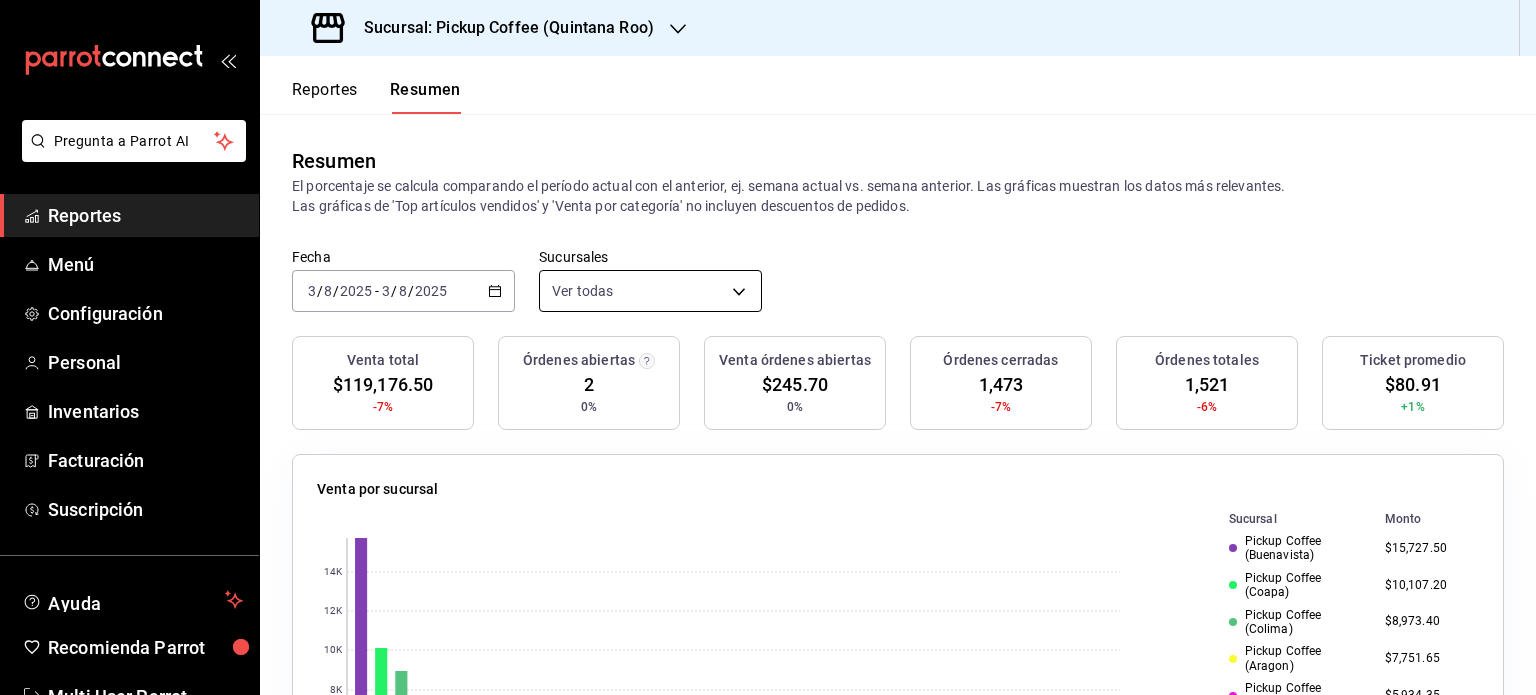 click on "Pregunta a Parrot AI Reportes   Menú   Configuración   Personal   Inventarios   Facturación   Suscripción   Ayuda Recomienda Parrot   Multi User Parrot   Sugerir nueva función   Sucursal: Pickup Coffee (Quintana Roo) Reportes Resumen Resumen El porcentaje se calcula comparando el período actual con el anterior, ej. semana actual vs. semana anterior. Las gráficas muestran los datos más relevantes.  Las gráficas de 'Top artículos vendidos' y 'Venta por categoría' no incluyen descuentos de pedidos. Fecha 2025-08-03 3 / 8 / 2025 - 2025-08-03 3 / 8 / 2025 Sucursales Ver todas Venta total $119,176.50 -7% Órdenes abiertas 2 0% Venta órdenes abiertas $245.70 0% Órdenes cerradas 1,473 -7% Órdenes totales 1,521 -6% Ticket promedio $80.91 +1% Venta por sucursal 0 2K 4K 6K 8K 10K 12K 14K Sucursal Monto Pickup Coffee (Buenavista) $15,727.50 Pickup Coffee (Coapa) $10,107.20 Pickup Coffee (Colima) $8,973.40 Pickup Coffee (Aragon) $7,751.65 Pickup Coffee (Tlalpan) $5,934.35 Pickup Coffee (Americas Ecatepec) 0" at bounding box center [768, 347] 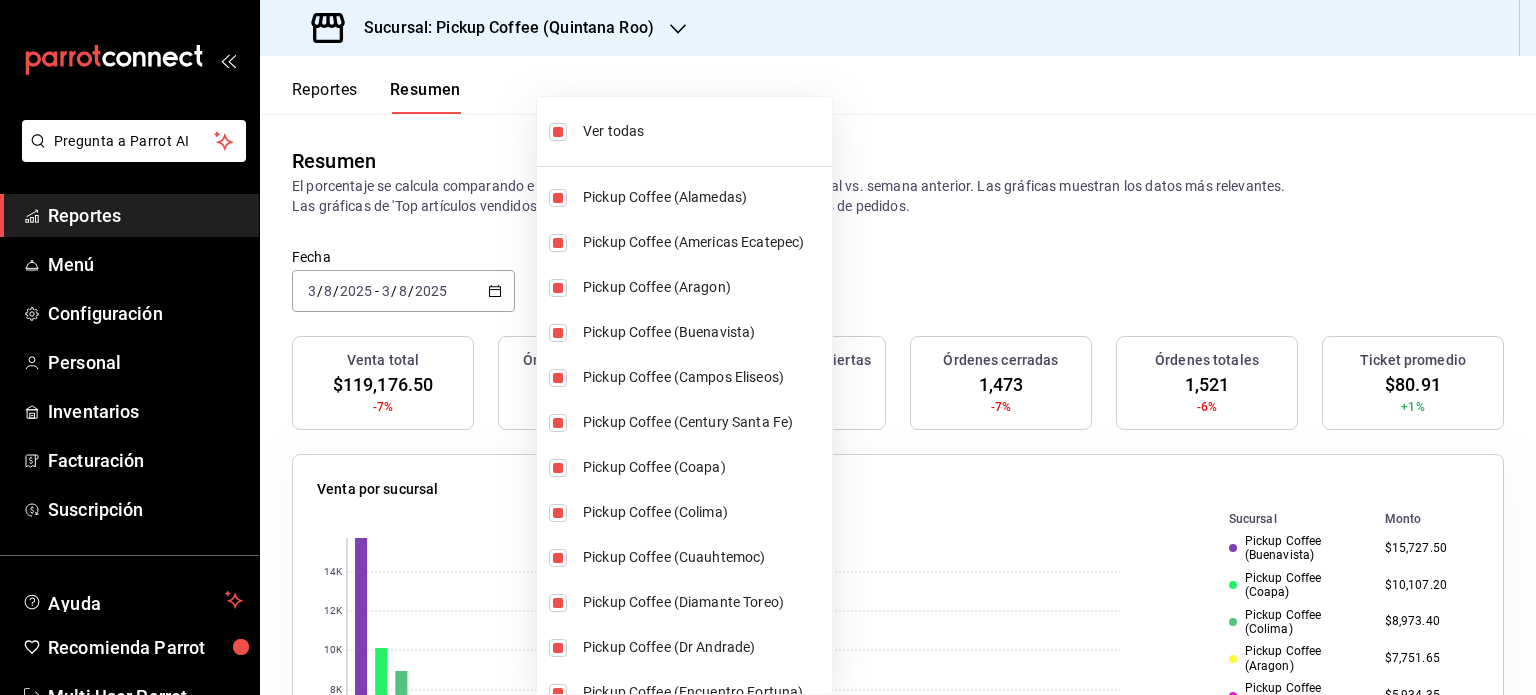 click on "Ver todas" at bounding box center [703, 131] 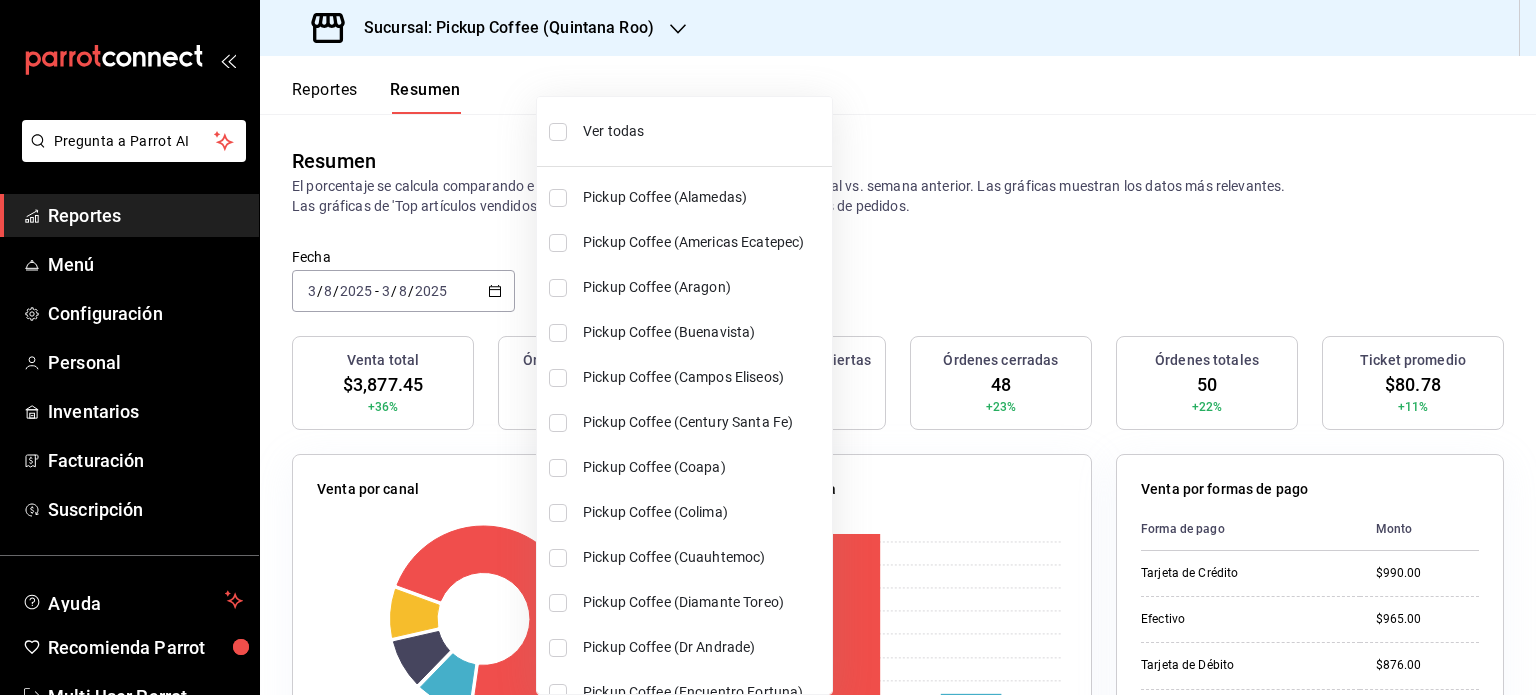 click on "Ver todas" at bounding box center (703, 131) 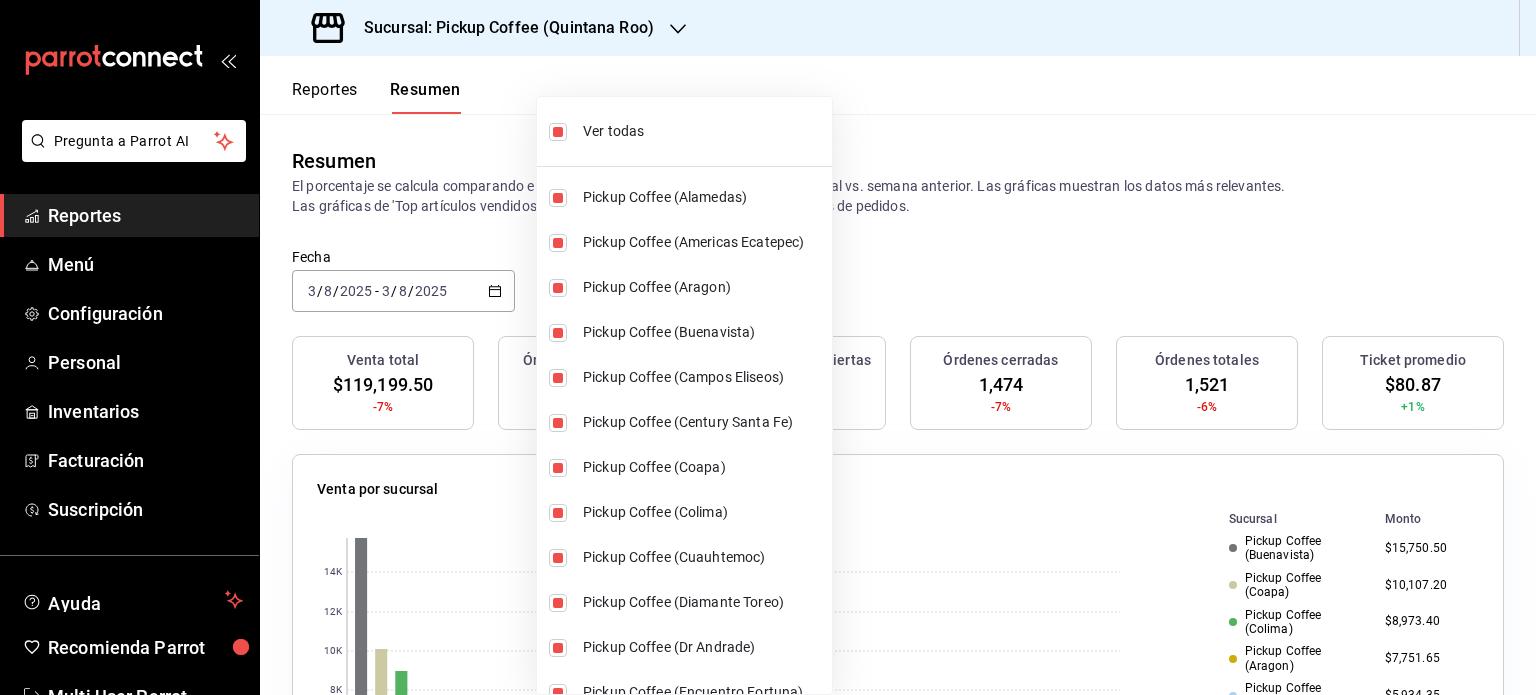 click at bounding box center [768, 347] 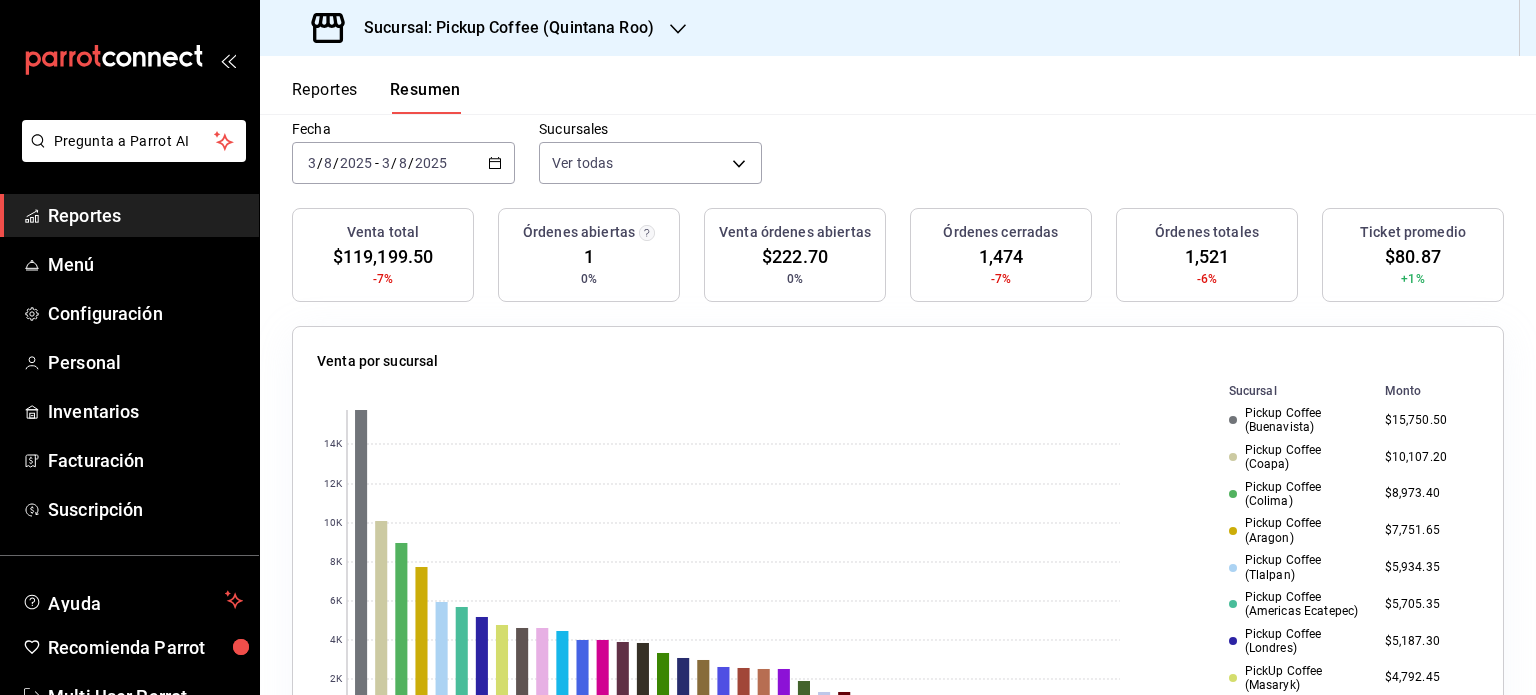 scroll, scrollTop: 300, scrollLeft: 0, axis: vertical 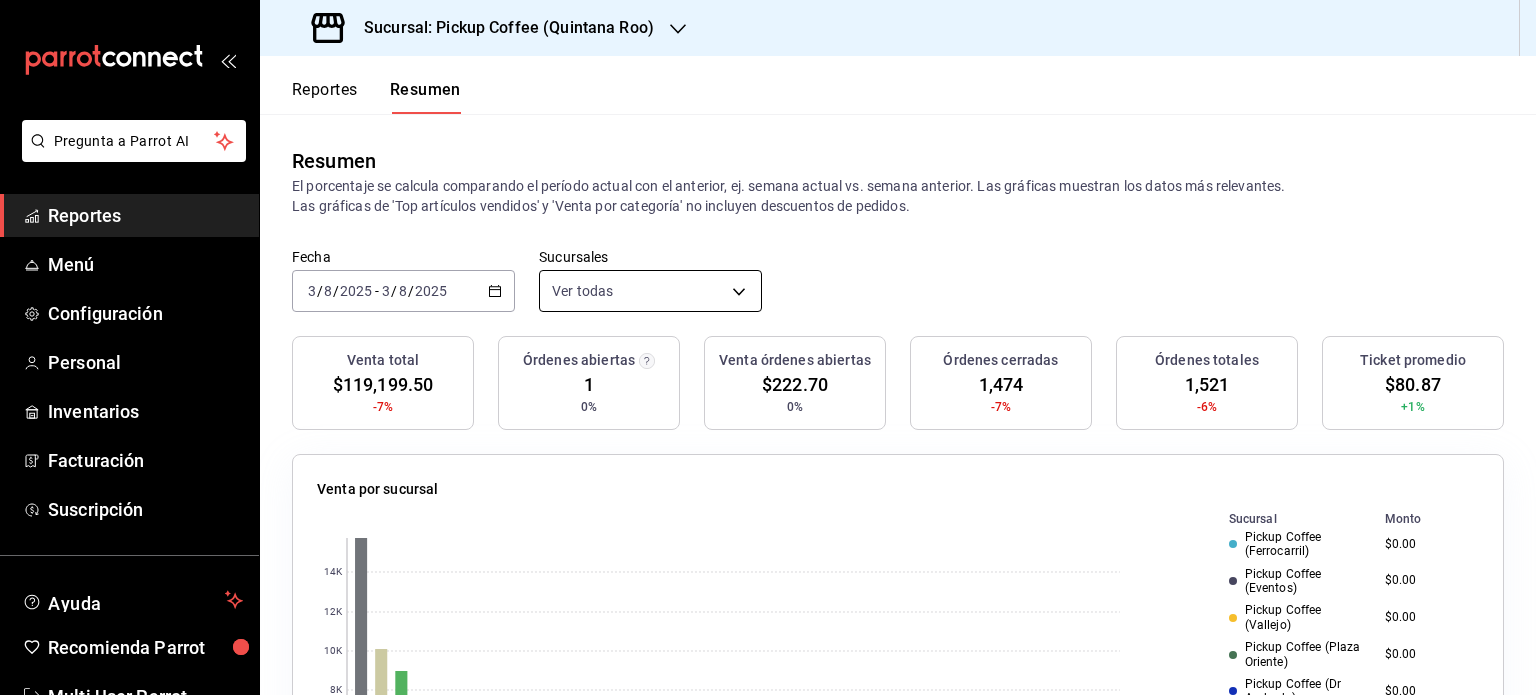 click on "Pregunta a Parrot AI Reportes   Menú   Configuración   Personal   Inventarios   Facturación   Suscripción   Ayuda Recomienda Parrot   Multi User Parrot   Sugerir nueva función   Sucursal: Pickup Coffee (Quintana Roo) Reportes Resumen Resumen El porcentaje se calcula comparando el período actual con el anterior, ej. semana actual vs. semana anterior. Las gráficas muestran los datos más relevantes.  Las gráficas de 'Top artículos vendidos' y 'Venta por categoría' no incluyen descuentos de pedidos. Fecha 2025-08-03 3 / 8 / 2025 - 2025-08-03 3 / 8 / 2025 Sucursales Ver todas Venta total $119,199.50 -7% Órdenes abiertas 1 0% Venta órdenes abiertas $222.70 0% Órdenes cerradas 1,474 -7% Órdenes totales 1,521 -6% Ticket promedio $80.87 +1% Venta por sucursal 0 2K 4K 6K 8K 10K 12K 14K Sucursal Monto Pickup Coffee (Buenavista) $15,750.50 Pickup Coffee (Coapa) $10,107.20 Pickup Coffee (Colima) $8,973.40 Pickup Coffee (Aragon) $7,751.65 Pickup Coffee (Tlalpan) $5,934.35 Pickup Coffee (Americas Ecatepec) 0" at bounding box center [768, 347] 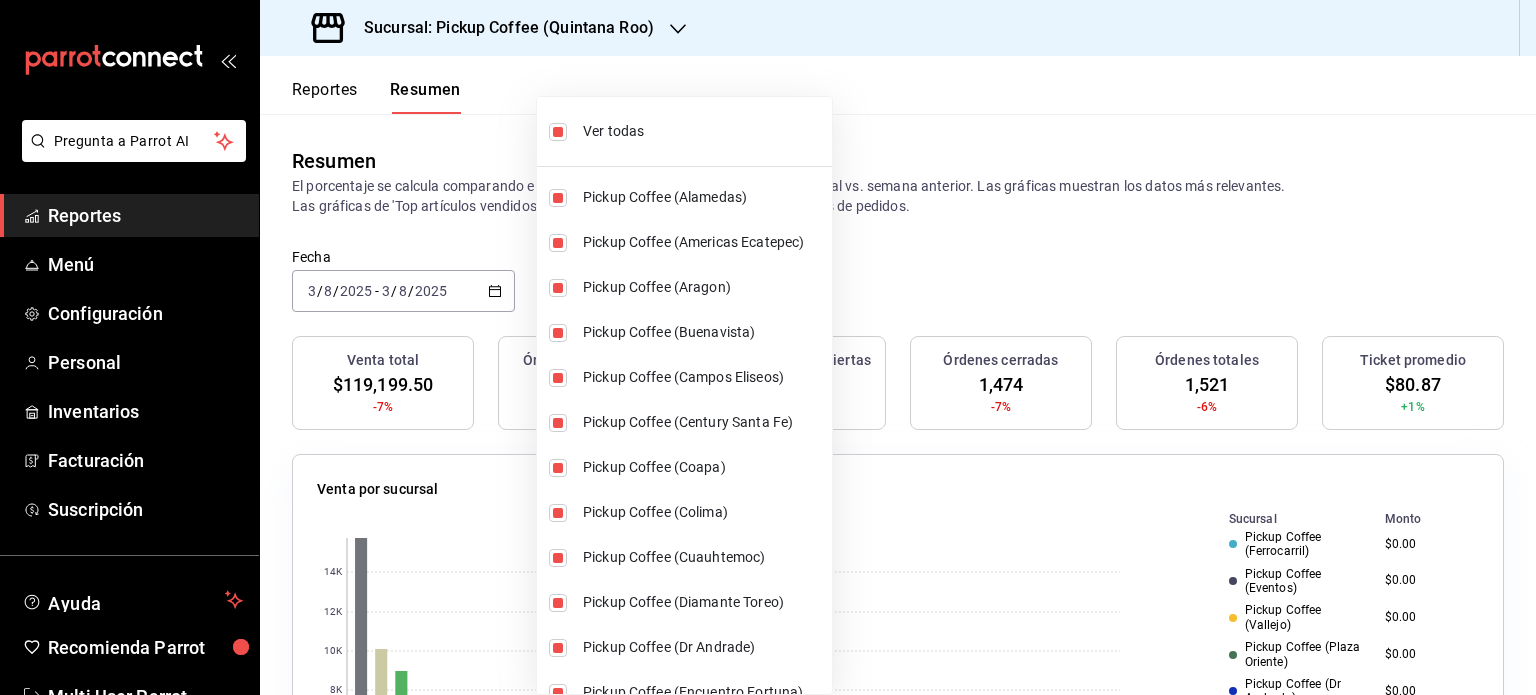 click on "Ver todas" at bounding box center [684, 131] 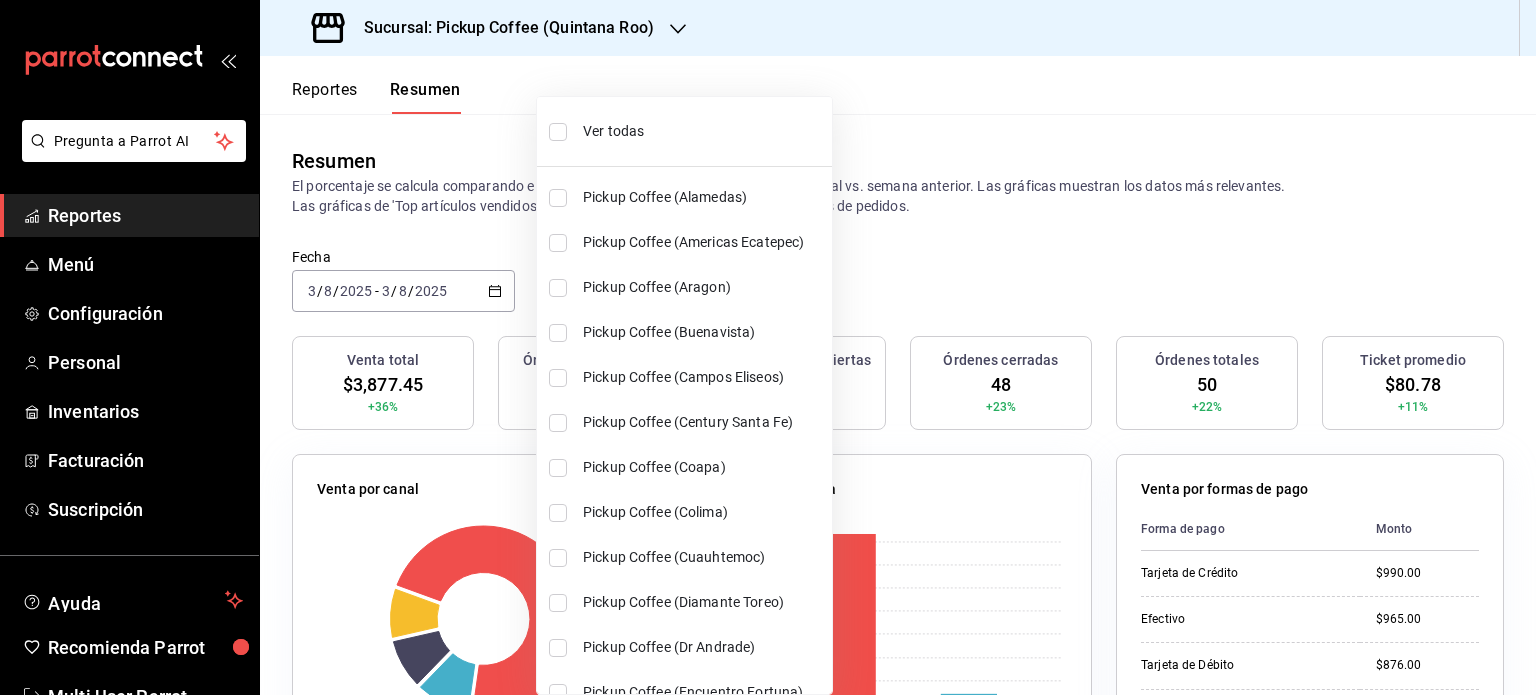click on "Ver todas" at bounding box center [703, 131] 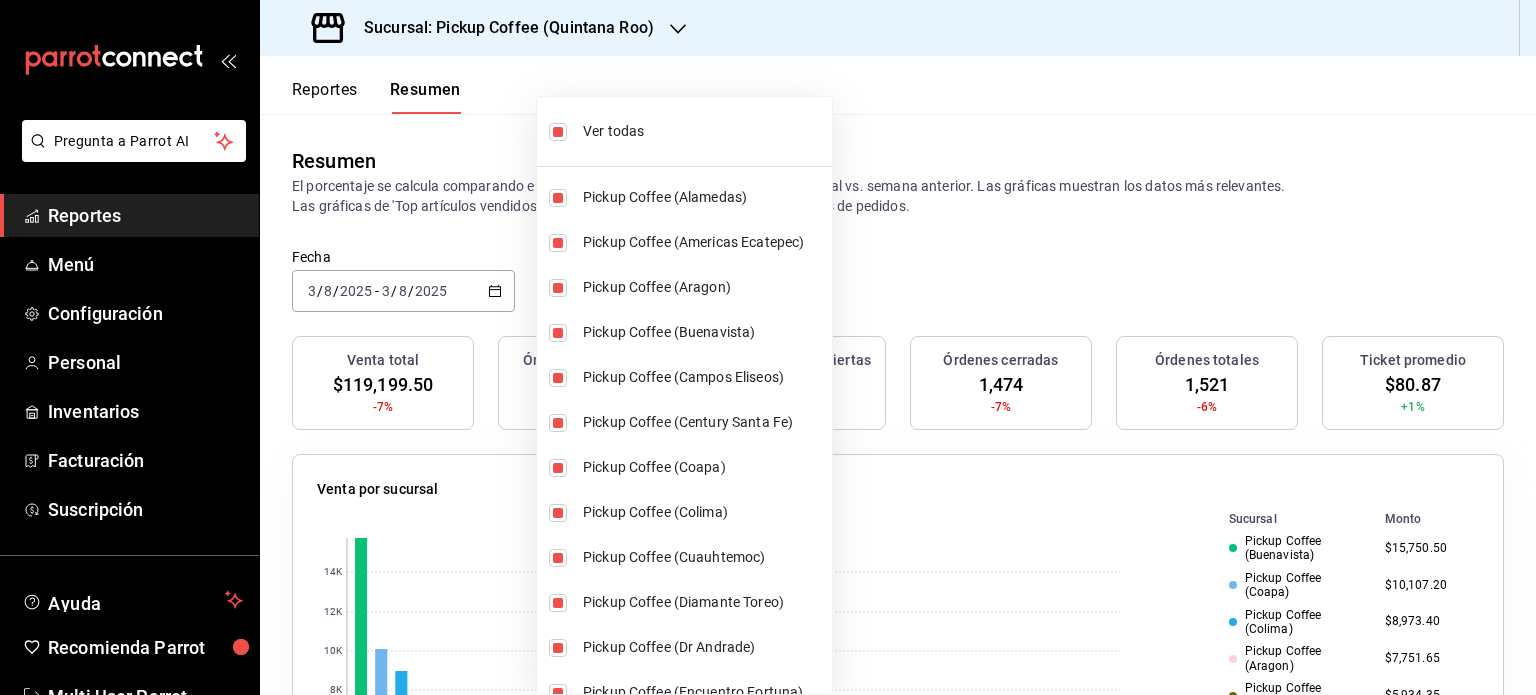click at bounding box center (768, 347) 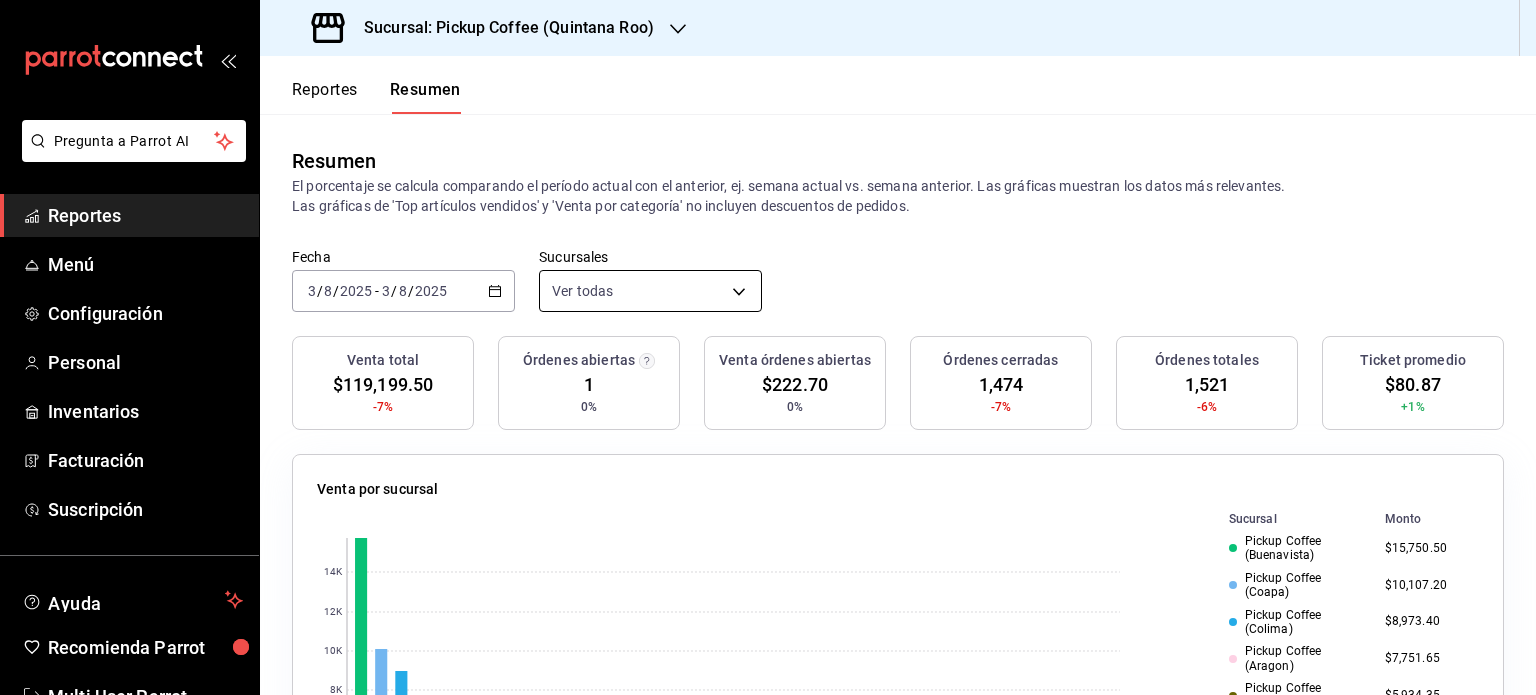 click on "Pregunta a Parrot AI Reportes   Menú   Configuración   Personal   Inventarios   Facturación   Suscripción   Ayuda Recomienda Parrot   Multi User Parrot   Sugerir nueva función   Sucursal: Pickup Coffee (Quintana Roo) Reportes Resumen Resumen El porcentaje se calcula comparando el período actual con el anterior, ej. semana actual vs. semana anterior. Las gráficas muestran los datos más relevantes.  Las gráficas de 'Top artículos vendidos' y 'Venta por categoría' no incluyen descuentos de pedidos. Fecha 2025-08-03 3 / 8 / 2025 - 2025-08-03 3 / 8 / 2025 Sucursales Ver todas Venta total $119,199.50 -7% Órdenes abiertas 1 0% Venta órdenes abiertas $222.70 0% Órdenes cerradas 1,474 -7% Órdenes totales 1,521 -6% Ticket promedio $80.87 +1% Venta por sucursal 0 2K 4K 6K 8K 10K 12K 14K Sucursal Monto Pickup Coffee (Buenavista) $15,750.50 Pickup Coffee (Coapa) $10,107.20 Pickup Coffee (Colima) $8,973.40 Pickup Coffee (Aragon) $7,751.65 Pickup Coffee (Tlalpan) $5,934.35 Pickup Coffee (Americas Ecatepec) 0" at bounding box center [768, 347] 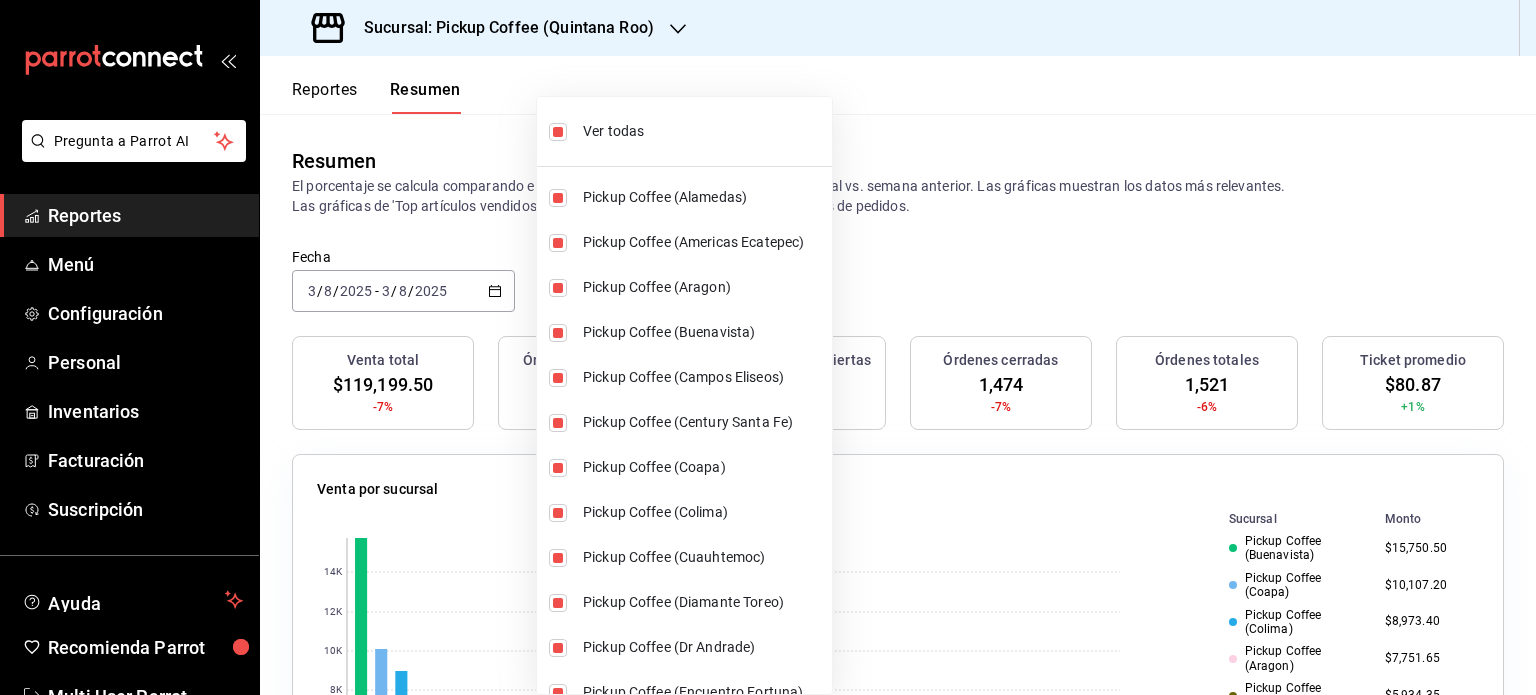 click on "Pickup Coffee (Aragon)" at bounding box center [703, 287] 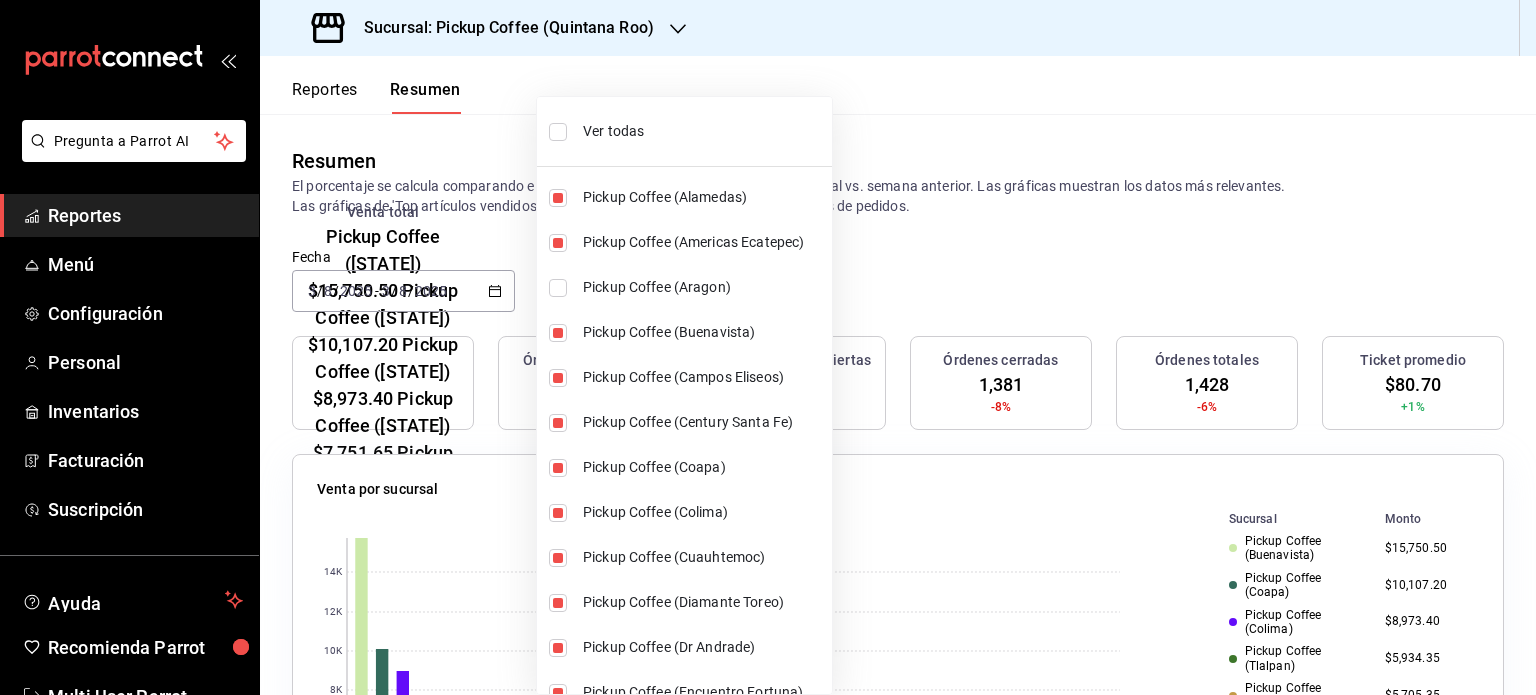 click on "Ver todas" at bounding box center (703, 131) 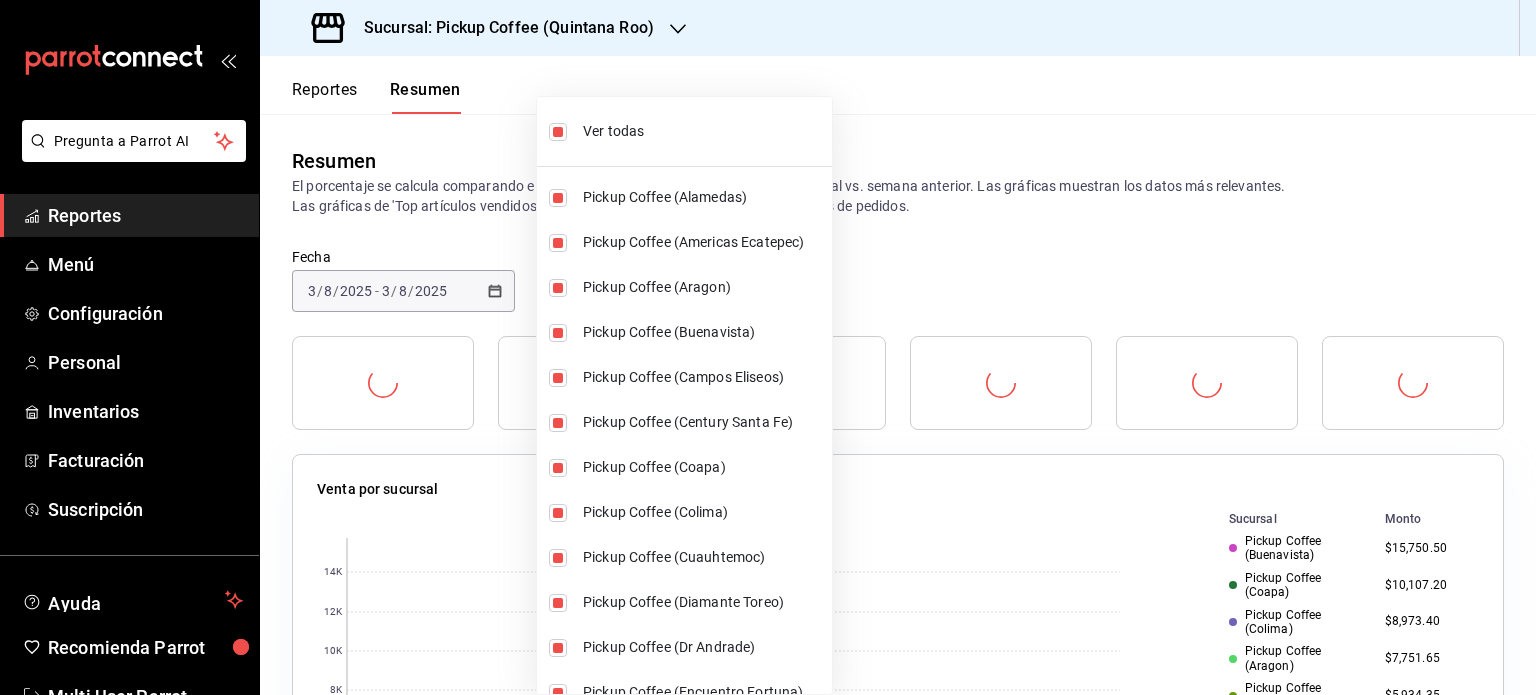 click on "Ver todas" at bounding box center [703, 131] 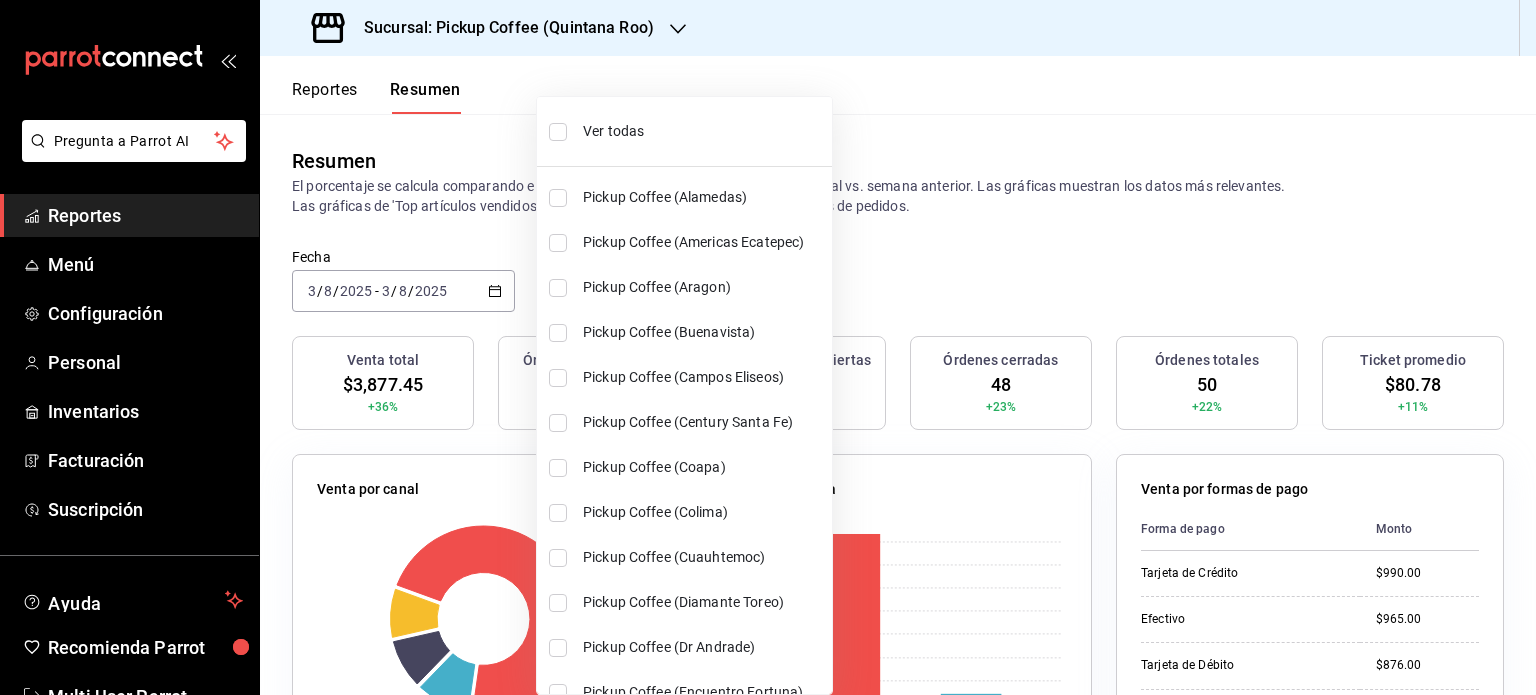 click on "Ver todas" at bounding box center (703, 131) 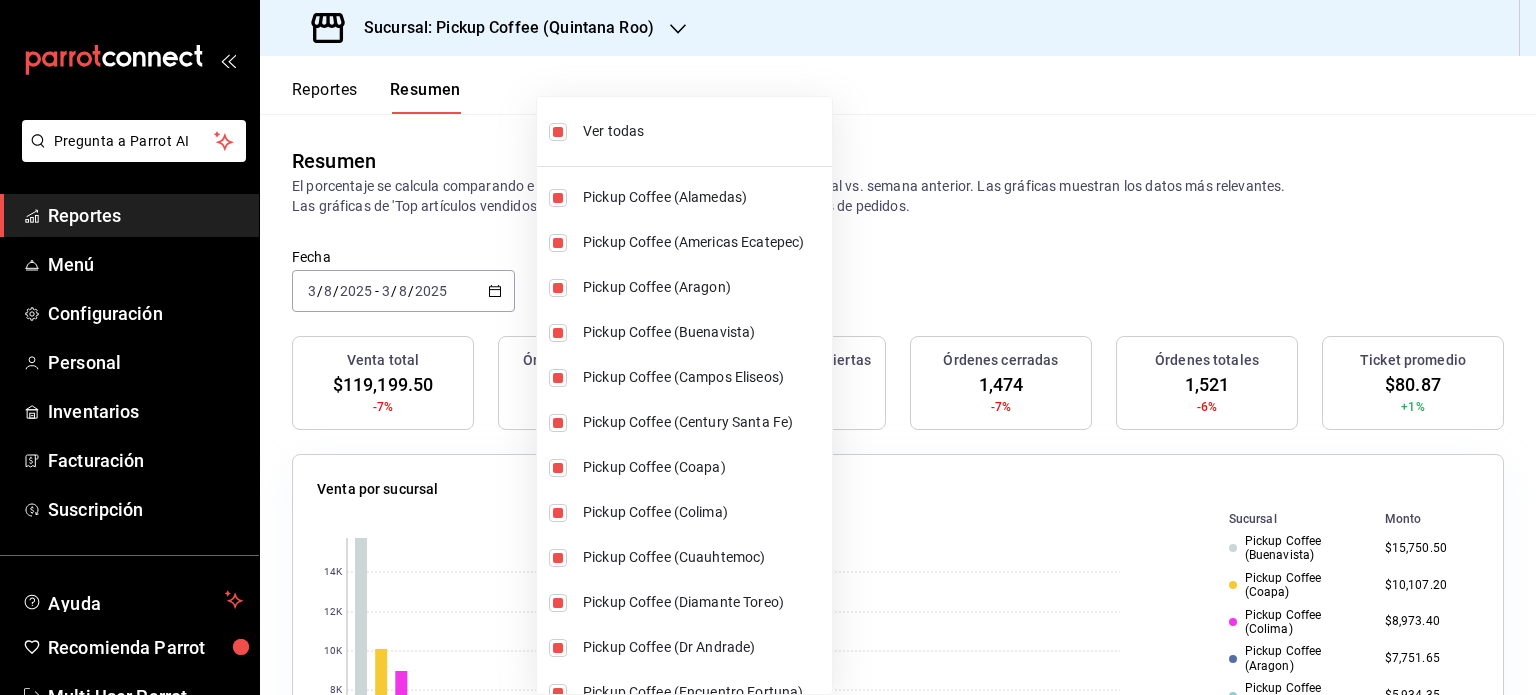 click at bounding box center [768, 347] 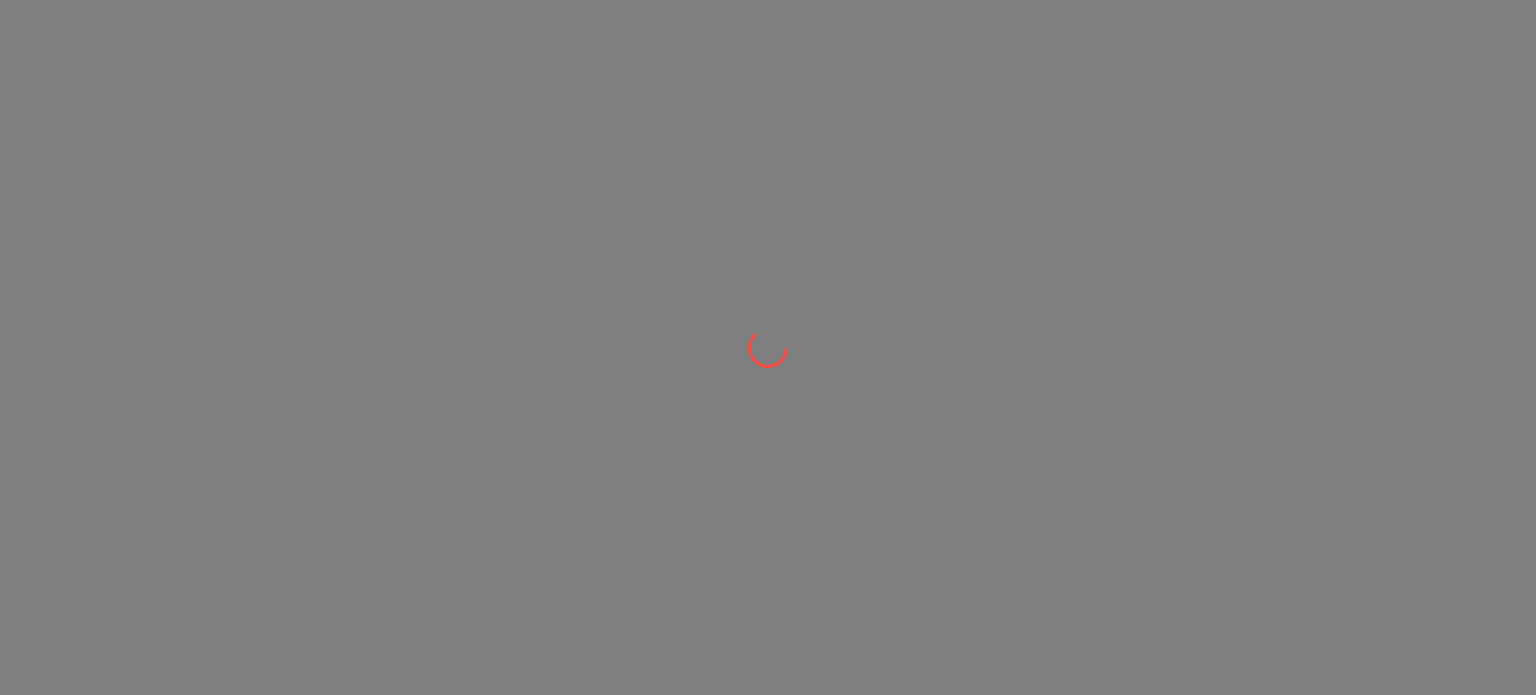 scroll, scrollTop: 0, scrollLeft: 0, axis: both 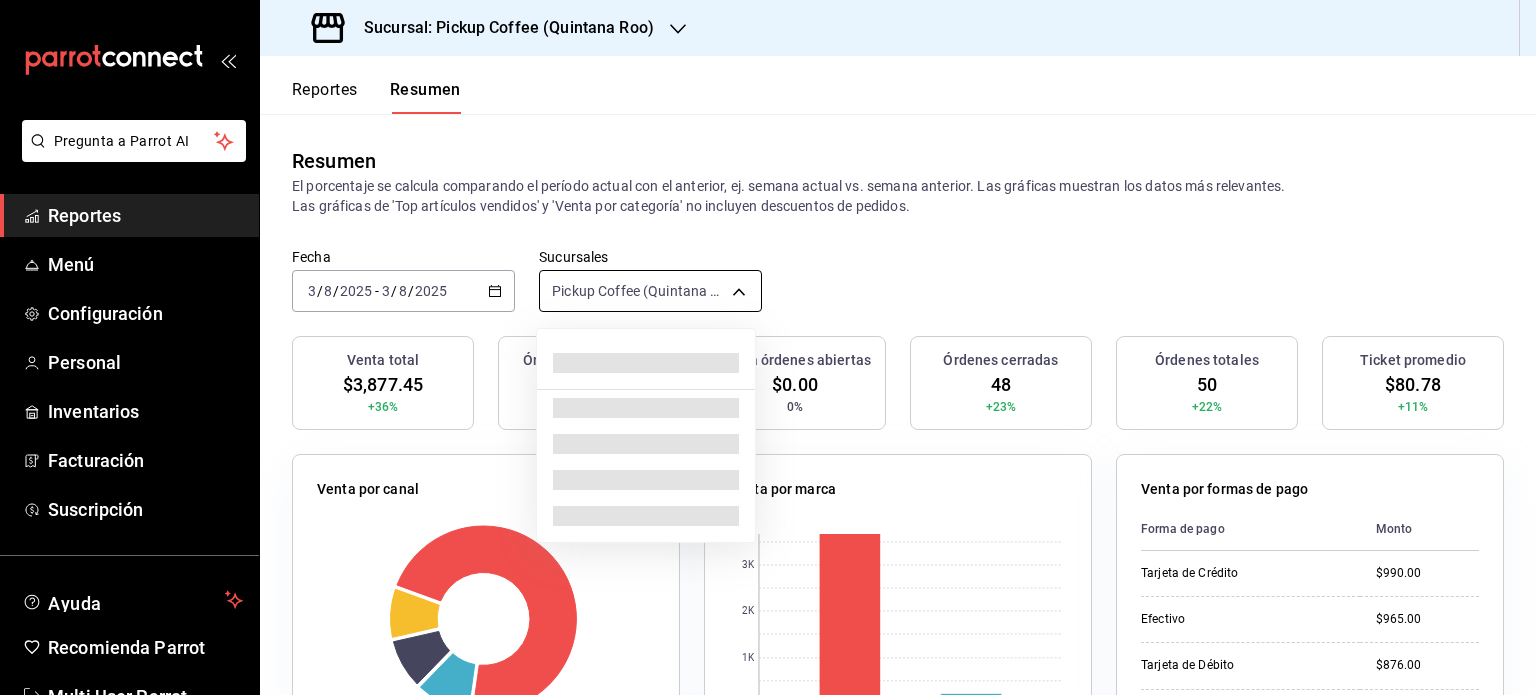 click on "Pregunta a Parrot AI Reportes   Menú   Configuración   Personal   Inventarios   Facturación   Suscripción   Ayuda Recomienda Parrot   Multi User Parrot   Sugerir nueva función   Sucursal: Pickup Coffee ([STATE]) Reportes Resumen Resumen El porcentaje se calcula comparando el período actual con el anterior, ej. semana actual vs. semana anterior. Las gráficas muestran los datos más relevantes.  Las gráficas de 'Top artículos vendidos' y 'Venta por categoría' no incluyen descuentos de pedidos. Fecha [DATE] [DATE] - [DATE] [DATE] Sucursales Pickup Coffee ([STATE]) [object Object] Venta total $3,877.45 +36% Órdenes abiertas 0 0% Venta órdenes abiertas $0.00 0% Órdenes cerradas 48 +23% Órdenes totales 50 +22% Ticket promedio $80.78 +11% Venta por canal Canal Porcentaje Monto Sucursal 73.01% $2,831.00 Uber Eats 9.59% $372.00 DiDi Food 8.72% $338.30 Rappi 8.67% $336.15 Venta por marca  0 1K 2K 3K Marca Monto Pickup Coffee - [STATE] $3,665.45 $212.00 Forma de pago Didi" at bounding box center (768, 347) 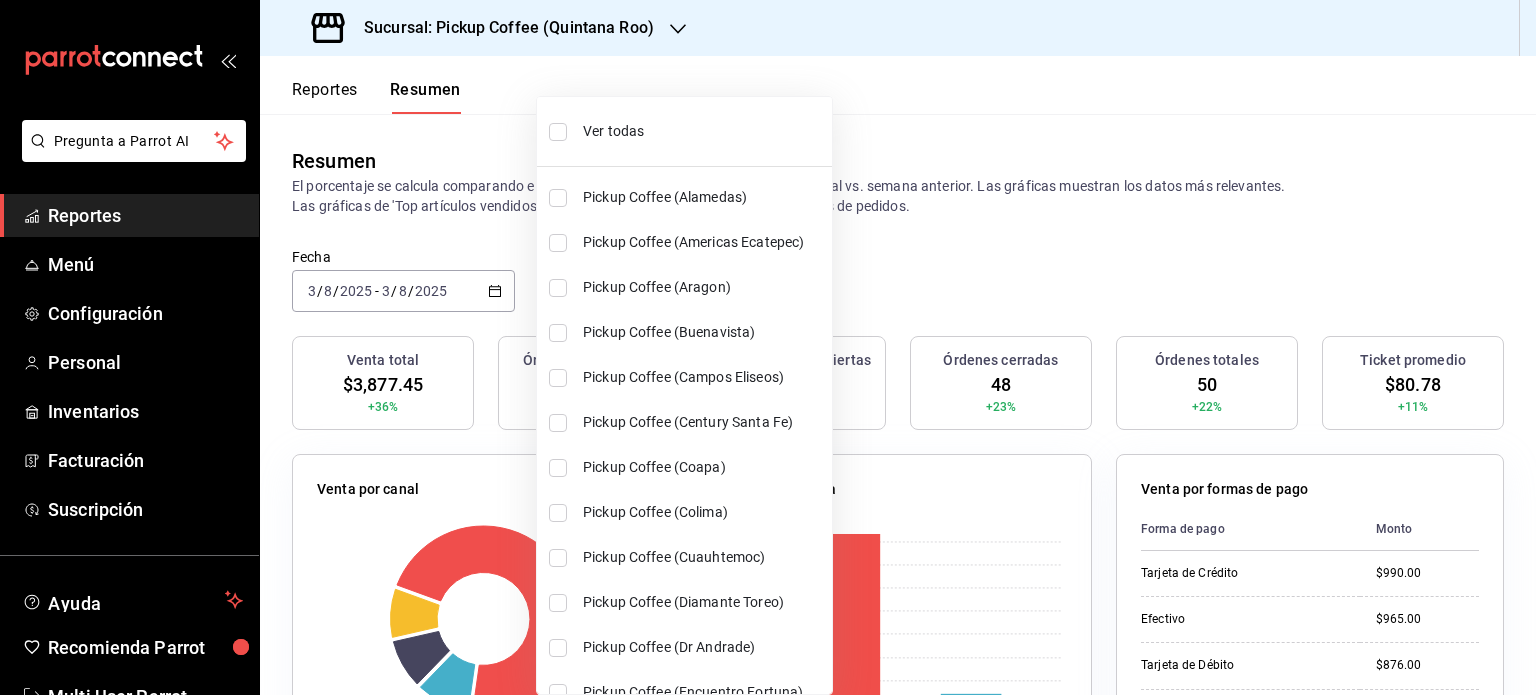 click on "Ver todas" at bounding box center (703, 131) 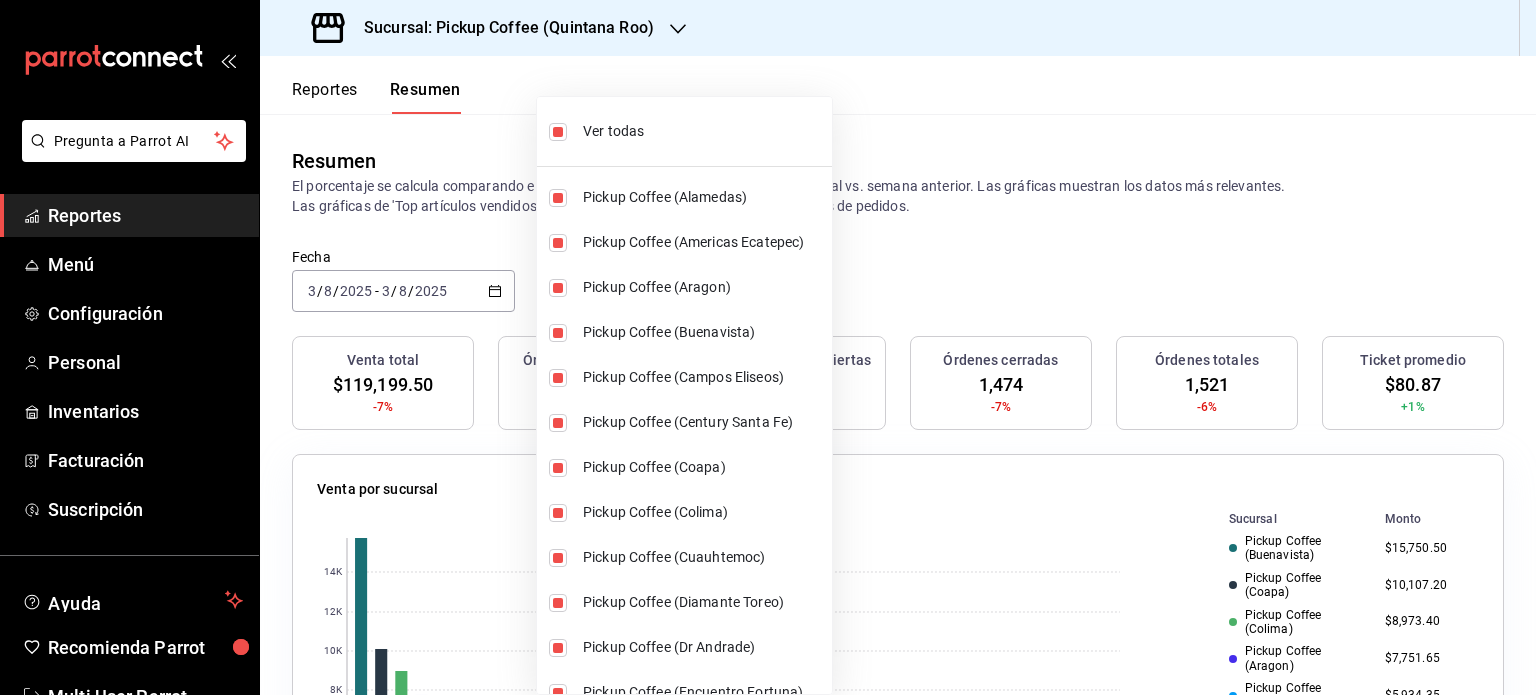 click at bounding box center [768, 347] 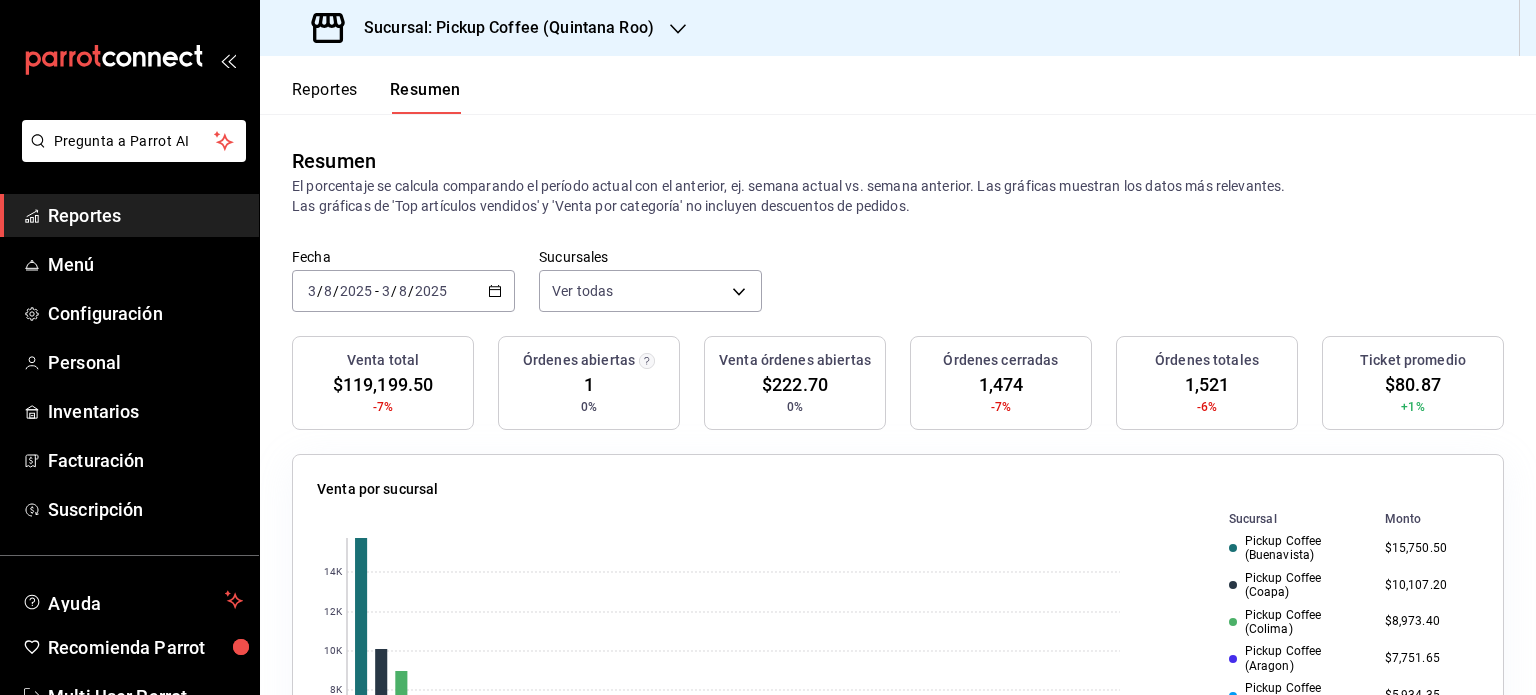 click on "1" at bounding box center (589, 384) 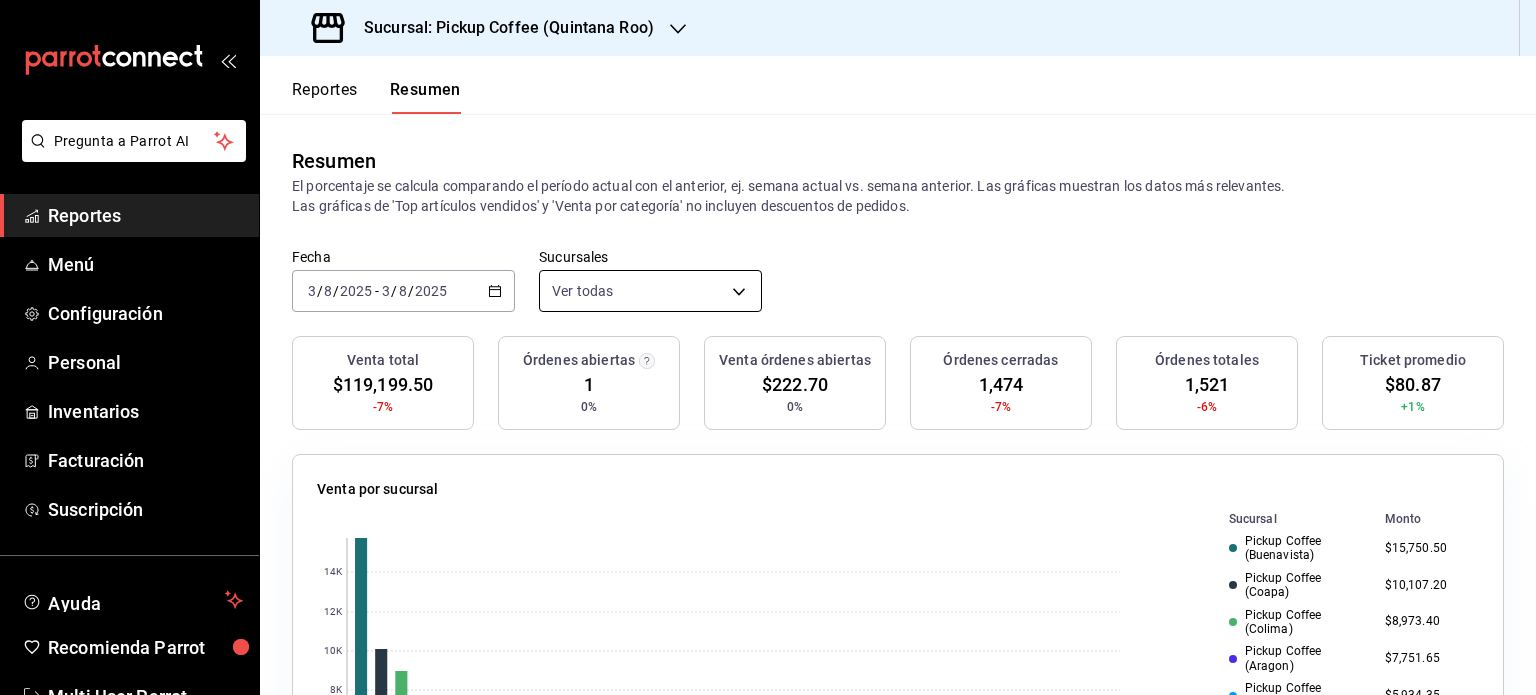 click on "Pregunta a Parrot AI Reportes   Menú   Configuración   Personal   Inventarios   Facturación   Suscripción   Ayuda Recomienda Parrot   Multi User Parrot   Sugerir nueva función   Sucursal: Pickup Coffee (Quintana Roo) Reportes Resumen Resumen El porcentaje se calcula comparando el período actual con el anterior, ej. semana actual vs. semana anterior. Las gráficas muestran los datos más relevantes.  Las gráficas de 'Top artículos vendidos' y 'Venta por categoría' no incluyen descuentos de pedidos. Fecha 2025-08-03 3 / 8 / 2025 - 2025-08-03 3 / 8 / 2025 Sucursales Ver todas Venta total $119,199.50 -7% Órdenes abiertas 1 0% Venta órdenes abiertas $222.70 0% Órdenes cerradas 1,474 -7% Órdenes totales 1,521 -6% Ticket promedio $80.87 +1% Venta por sucursal 0 2K 4K 6K 8K 10K 12K 14K Sucursal Monto Pickup Coffee (Buenavista) $15,750.50 Pickup Coffee (Coapa) $10,107.20 Pickup Coffee (Colima) $8,973.40 Pickup Coffee (Aragon) $7,751.65 Pickup Coffee (Tlalpan) $5,934.35 Pickup Coffee (Americas Ecatepec) 0" at bounding box center (768, 347) 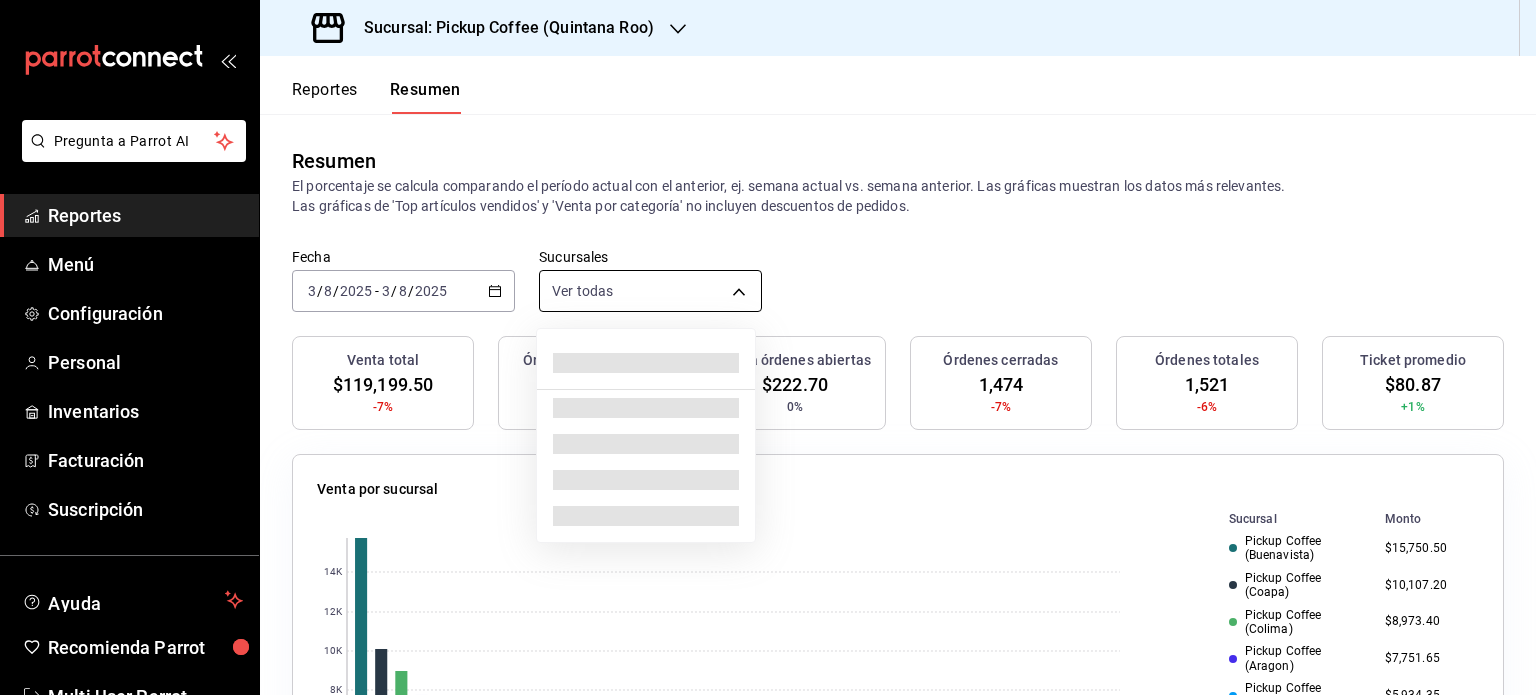 click at bounding box center (768, 347) 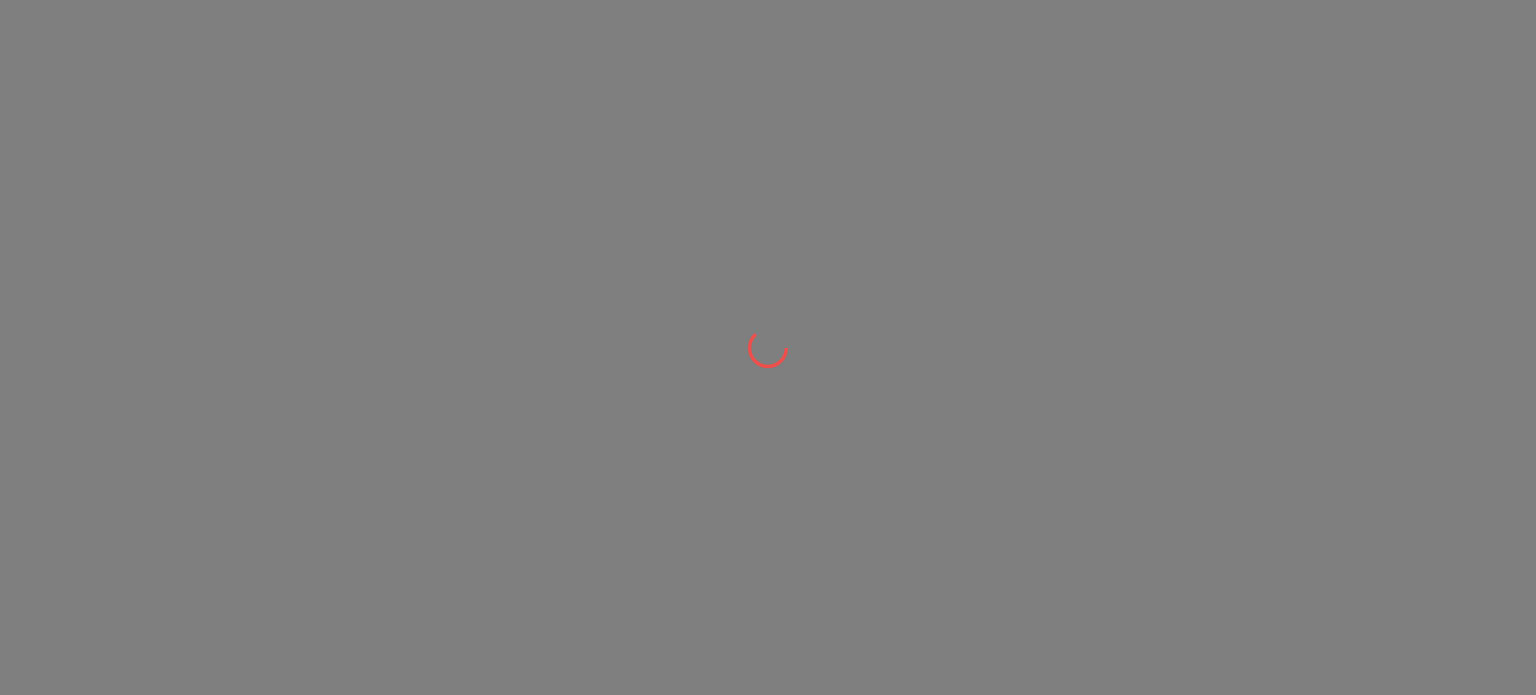 scroll, scrollTop: 0, scrollLeft: 0, axis: both 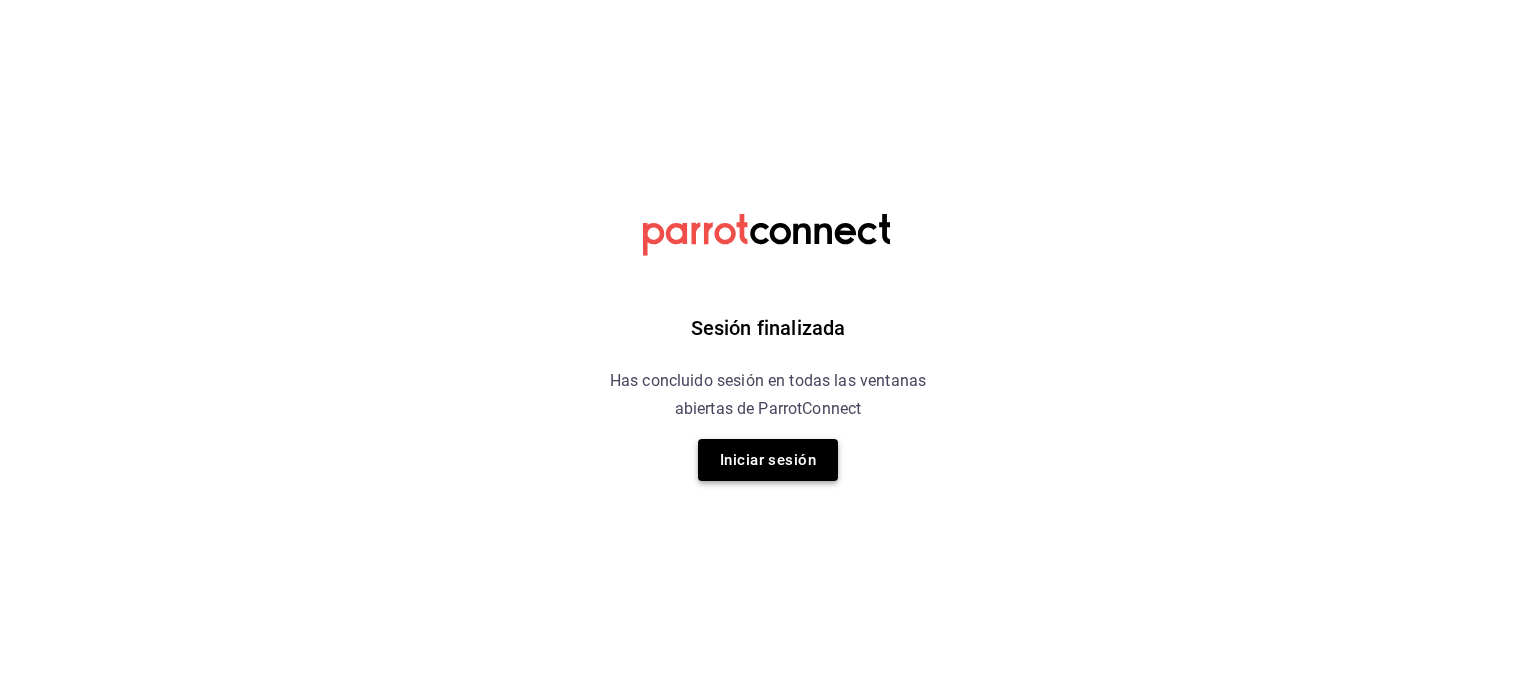 click on "Iniciar sesión" at bounding box center [768, 460] 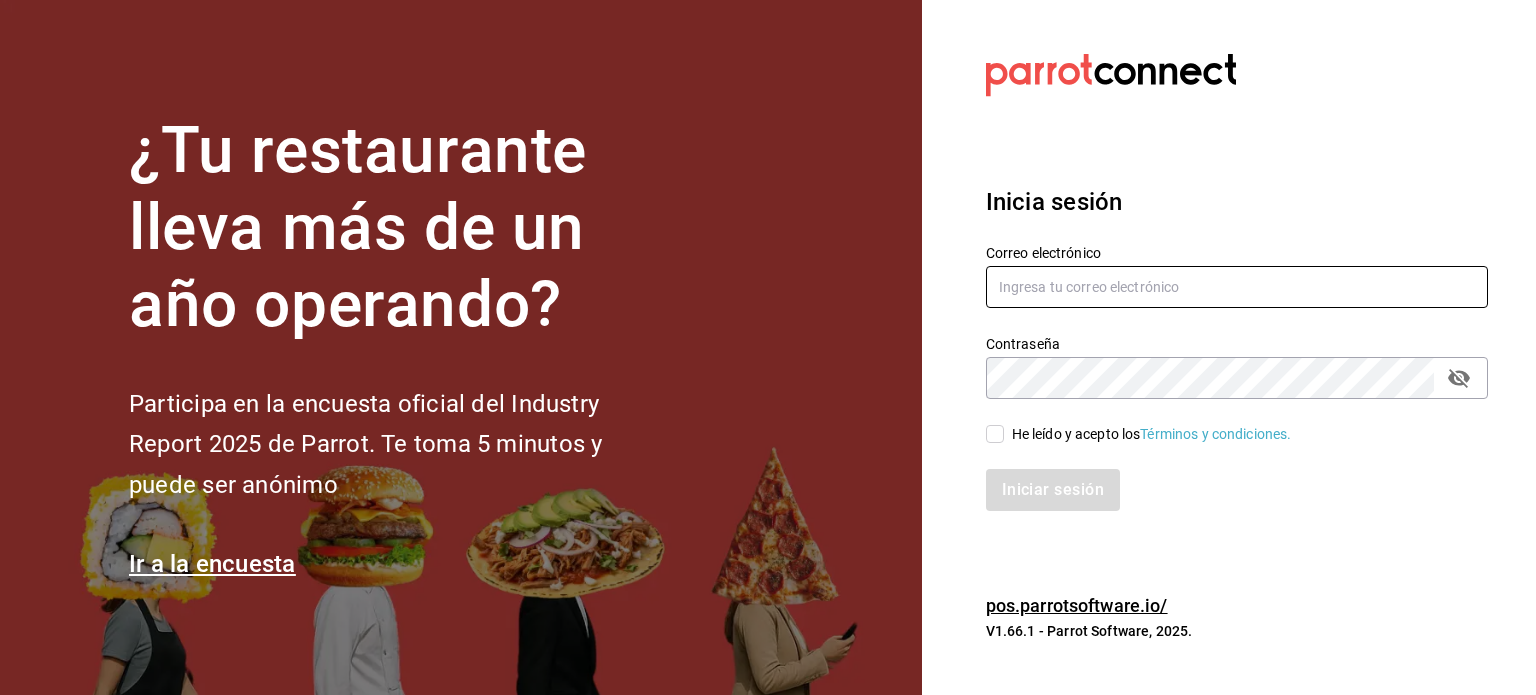 type on "multiuser@pickup.com" 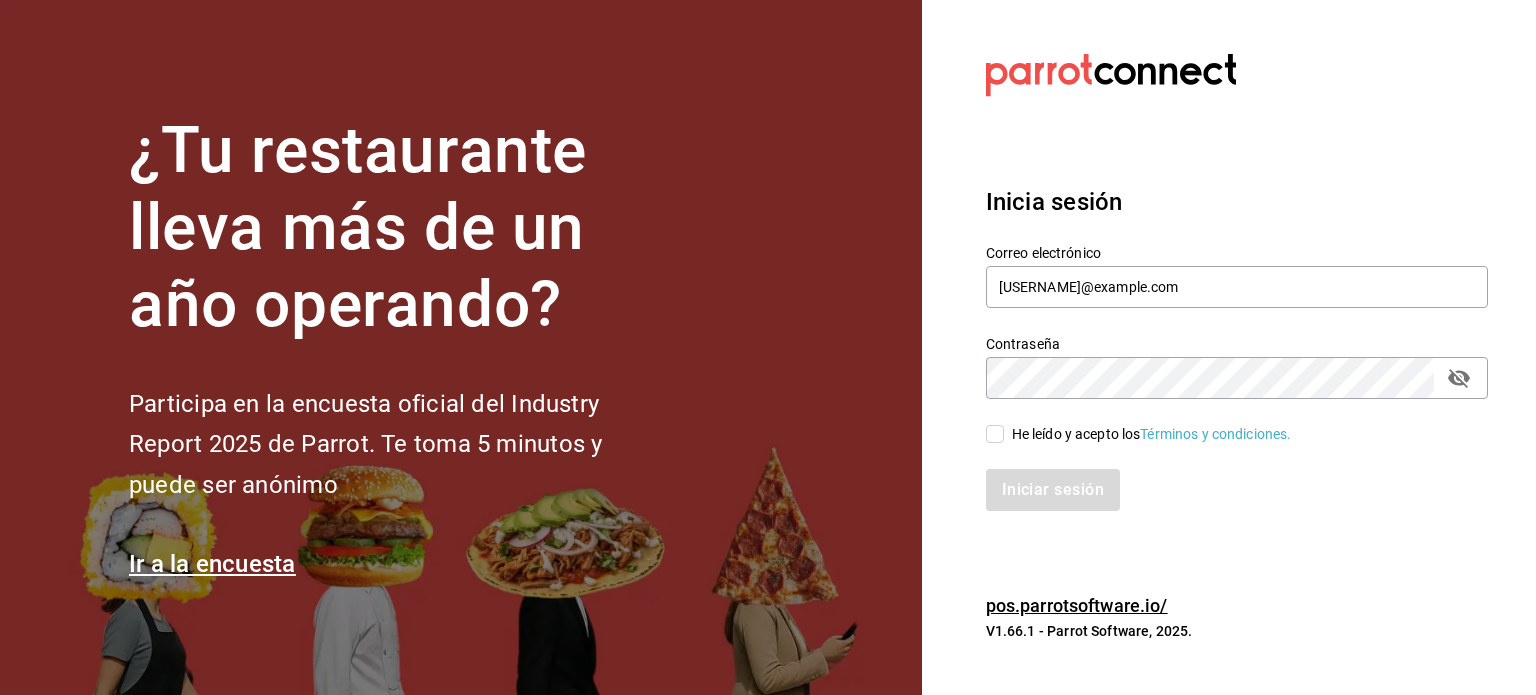 click on "He leído y acepto los  Términos y condiciones." at bounding box center (995, 434) 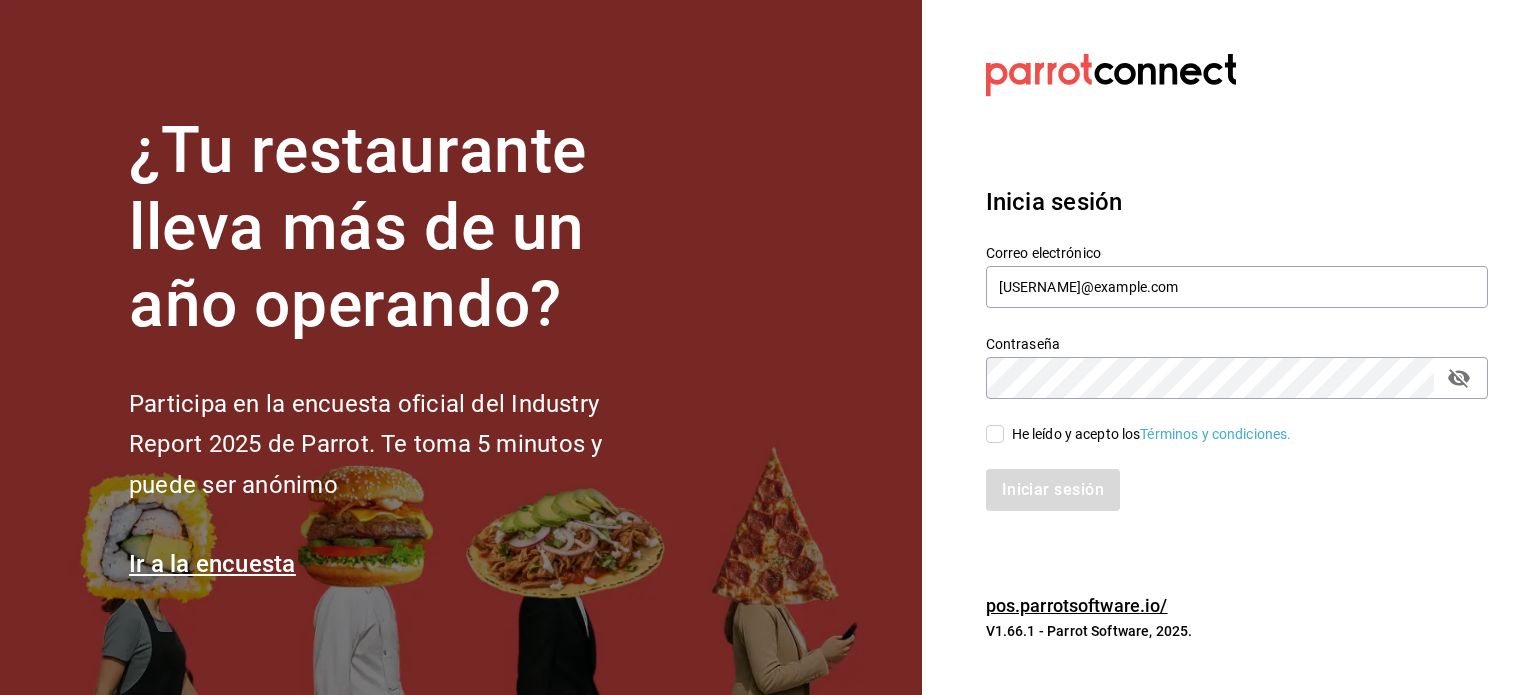 checkbox on "true" 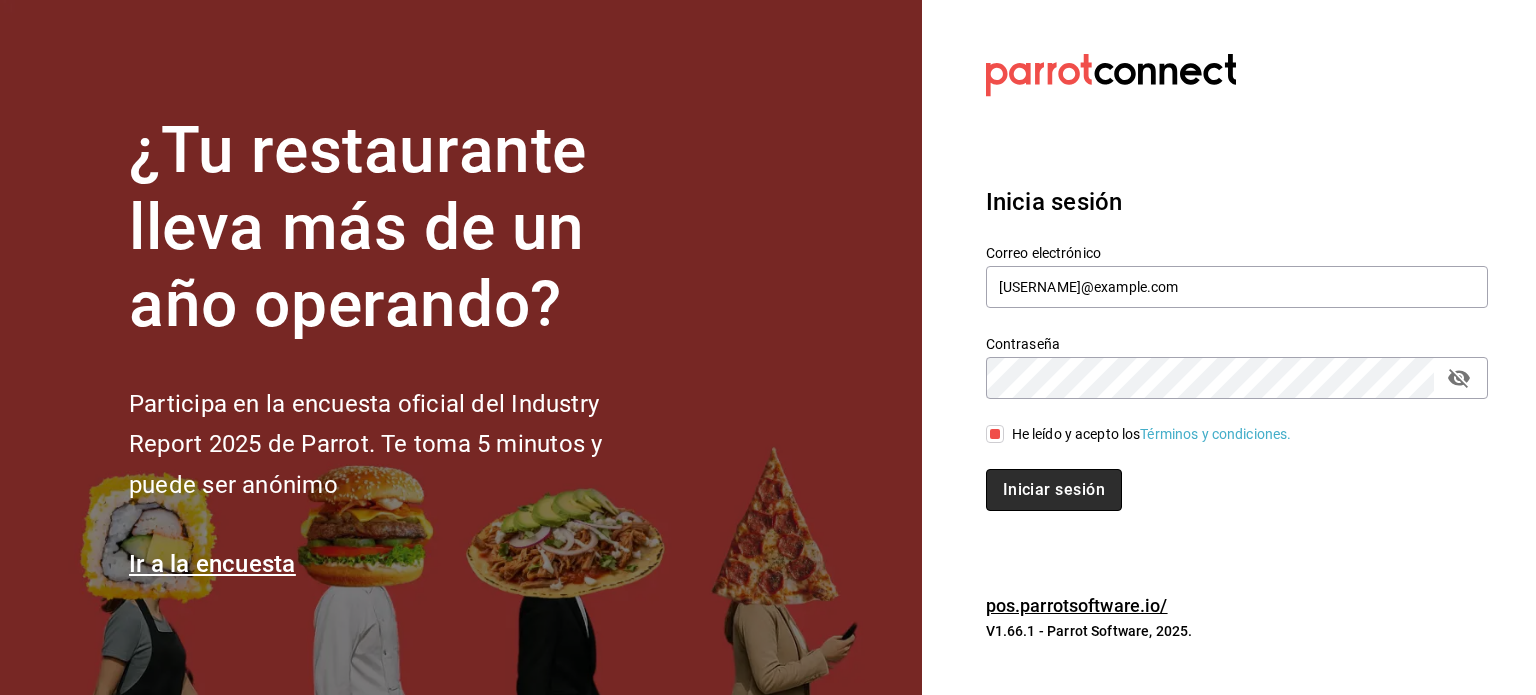 click on "Iniciar sesión" at bounding box center [1054, 490] 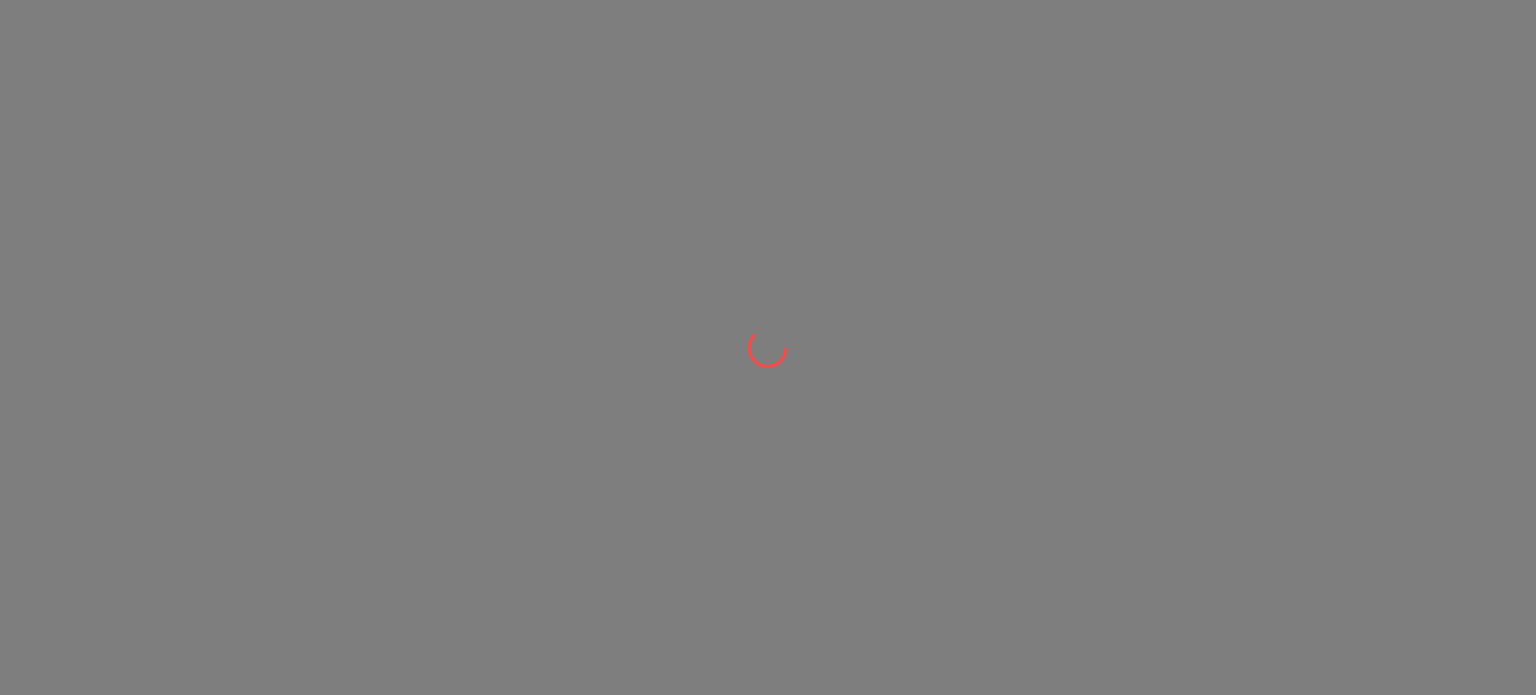 scroll, scrollTop: 0, scrollLeft: 0, axis: both 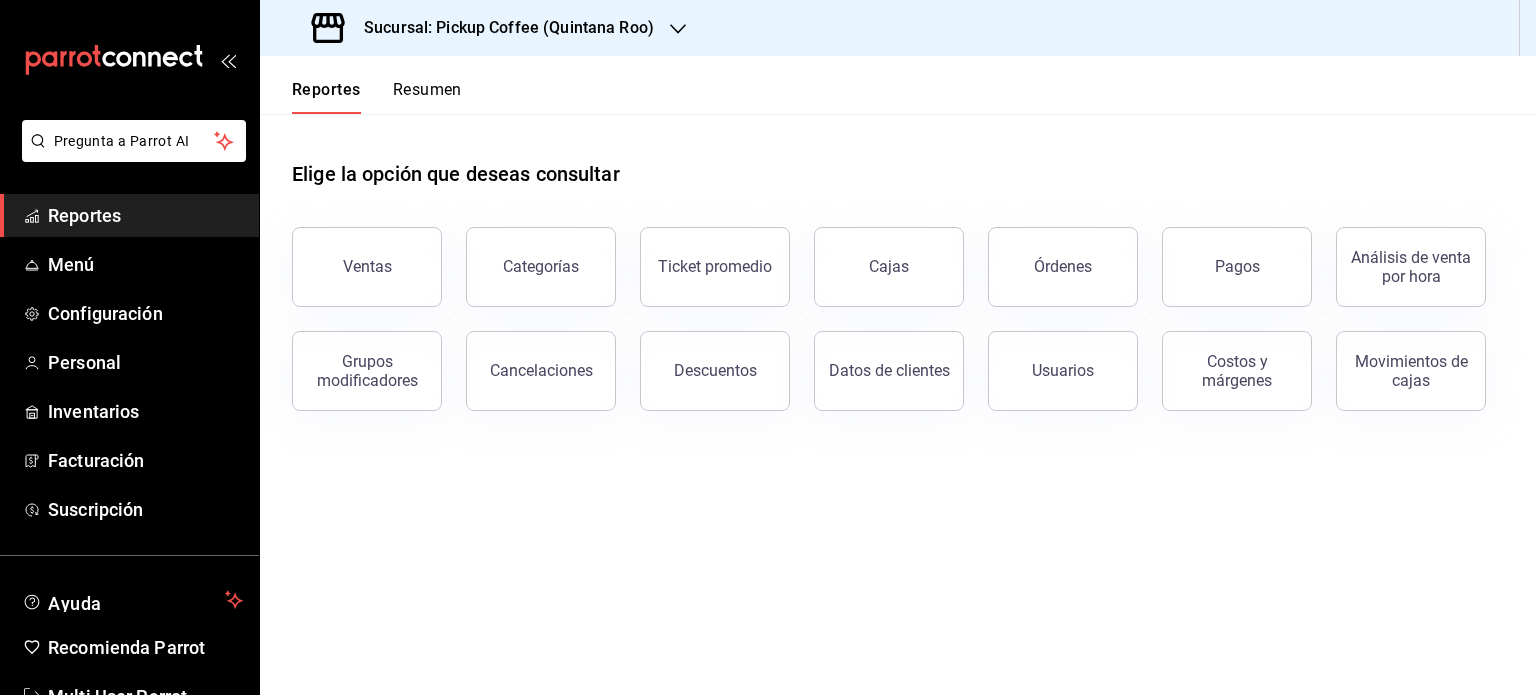 click on "Resumen" at bounding box center (427, 97) 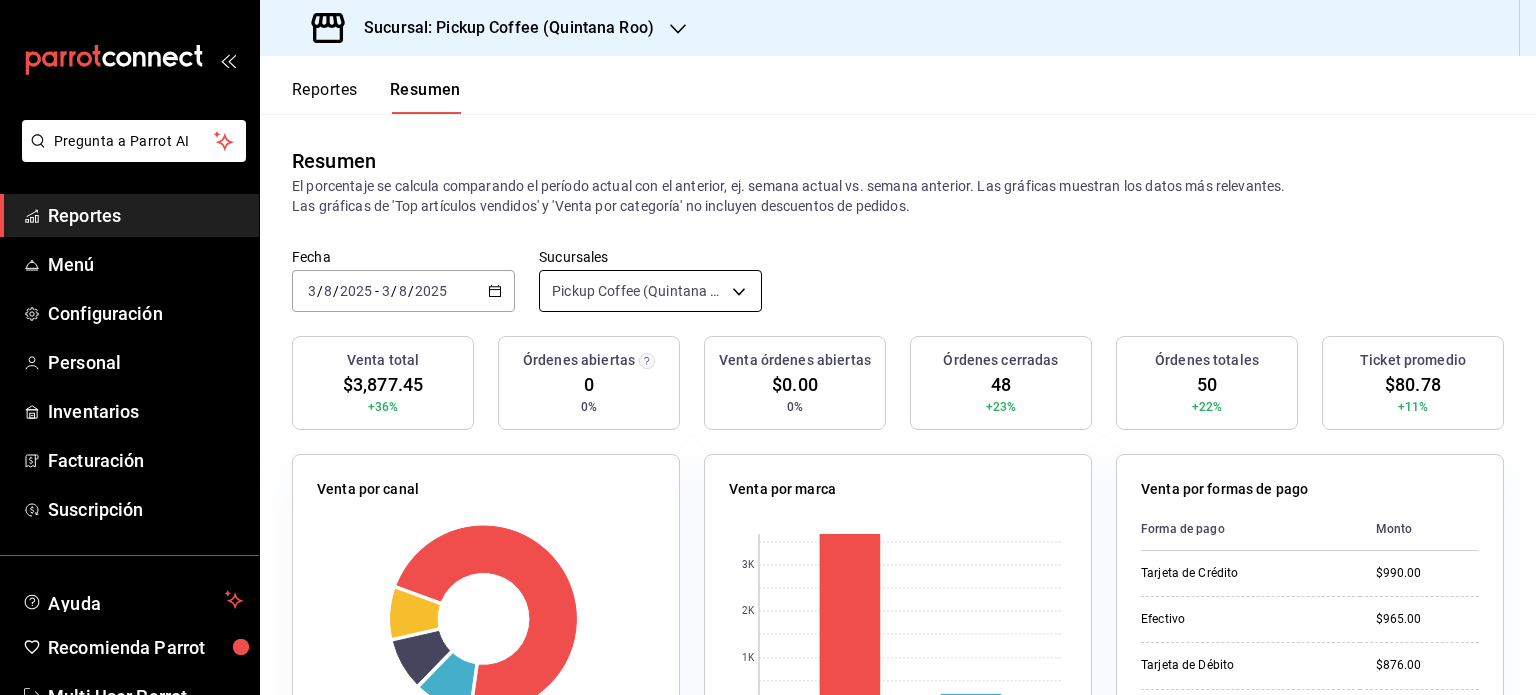 click on "Pregunta a Parrot AI Reportes   Menú   Configuración   Personal   Inventarios   Facturación   Suscripción   Ayuda Recomienda Parrot   Multi User Parrot   Sugerir nueva función   Sucursal: Pickup Coffee ([STATE]) Reportes Resumen Resumen El porcentaje se calcula comparando el período actual con el anterior, ej. semana actual vs. semana anterior. Las gráficas muestran los datos más relevantes.  Las gráficas de 'Top artículos vendidos' y 'Venta por categoría' no incluyen descuentos de pedidos. Fecha [DATE] [DATE] - [DATE] [DATE] Sucursales Pickup Coffee ([STATE]) [object Object] Venta total $3,877.45 +36% Órdenes abiertas 0 0% Venta órdenes abiertas $0.00 0% Órdenes cerradas 48 +23% Órdenes totales 50 +22% Ticket promedio $80.78 +11% Venta por canal Canal Porcentaje Monto Sucursal 73.01% $2,831.00 Uber Eats 9.59% $372.00 DiDi Food 8.72% $338.30 Rappi 8.67% $336.15 Venta por marca  0 1K 2K 3K Marca Monto Pickup Coffee - [STATE] $3,665.45 $212.00 Forma de pago Didi" at bounding box center (768, 347) 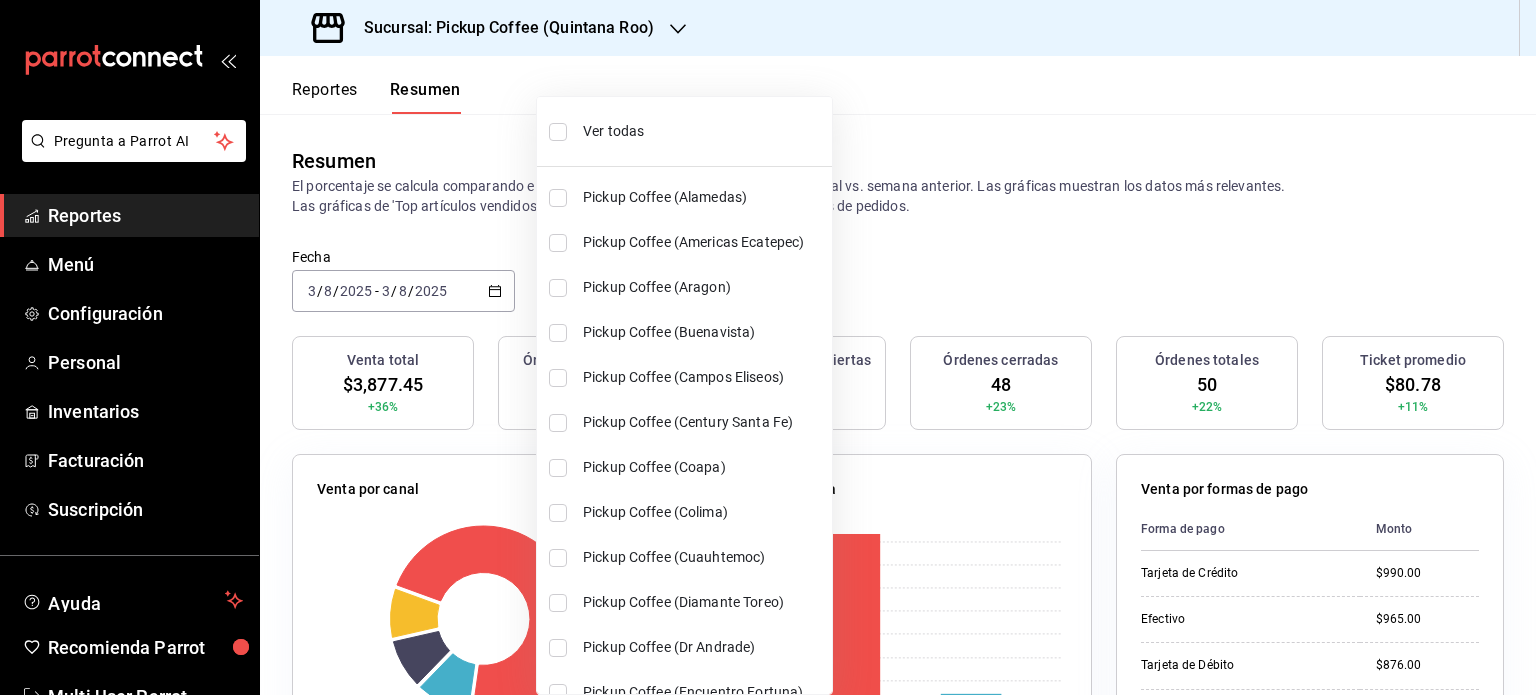 click on "Ver todas" at bounding box center [684, 131] 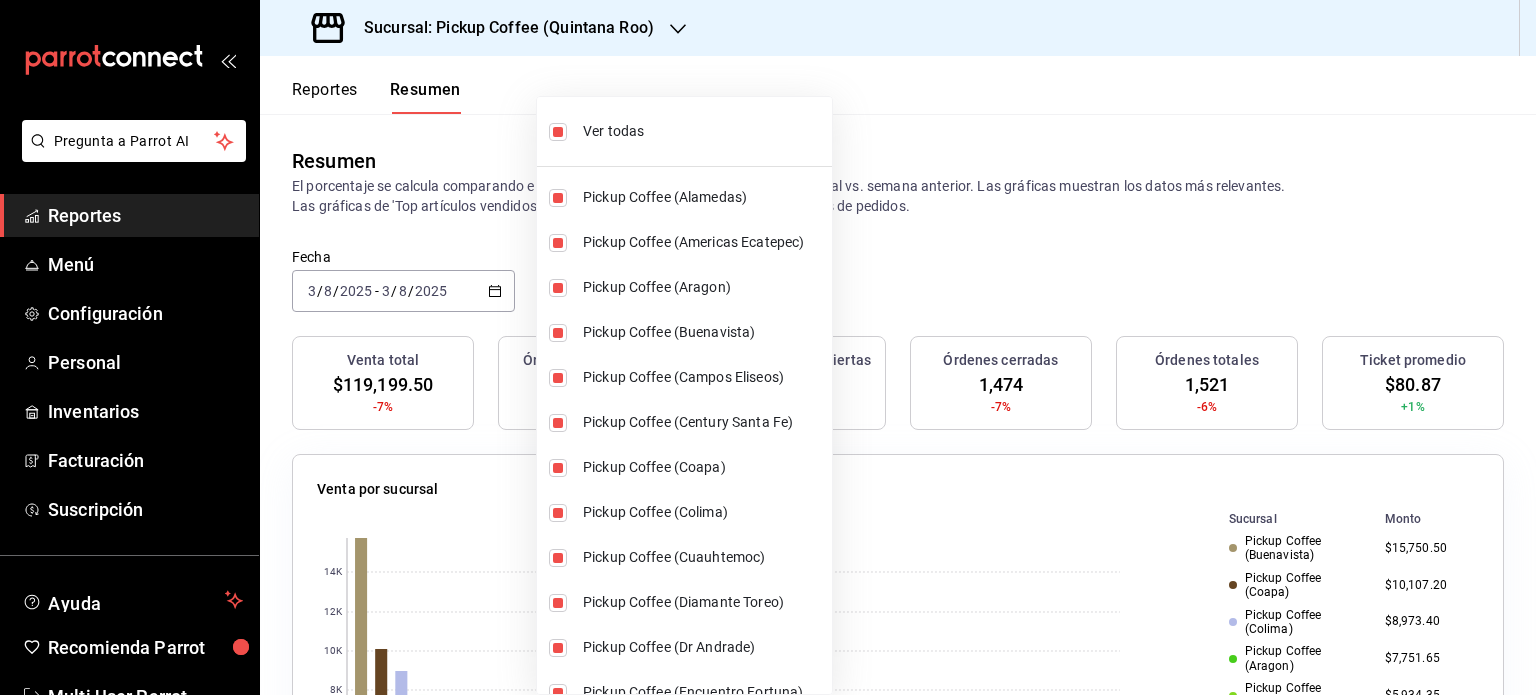 click at bounding box center (768, 347) 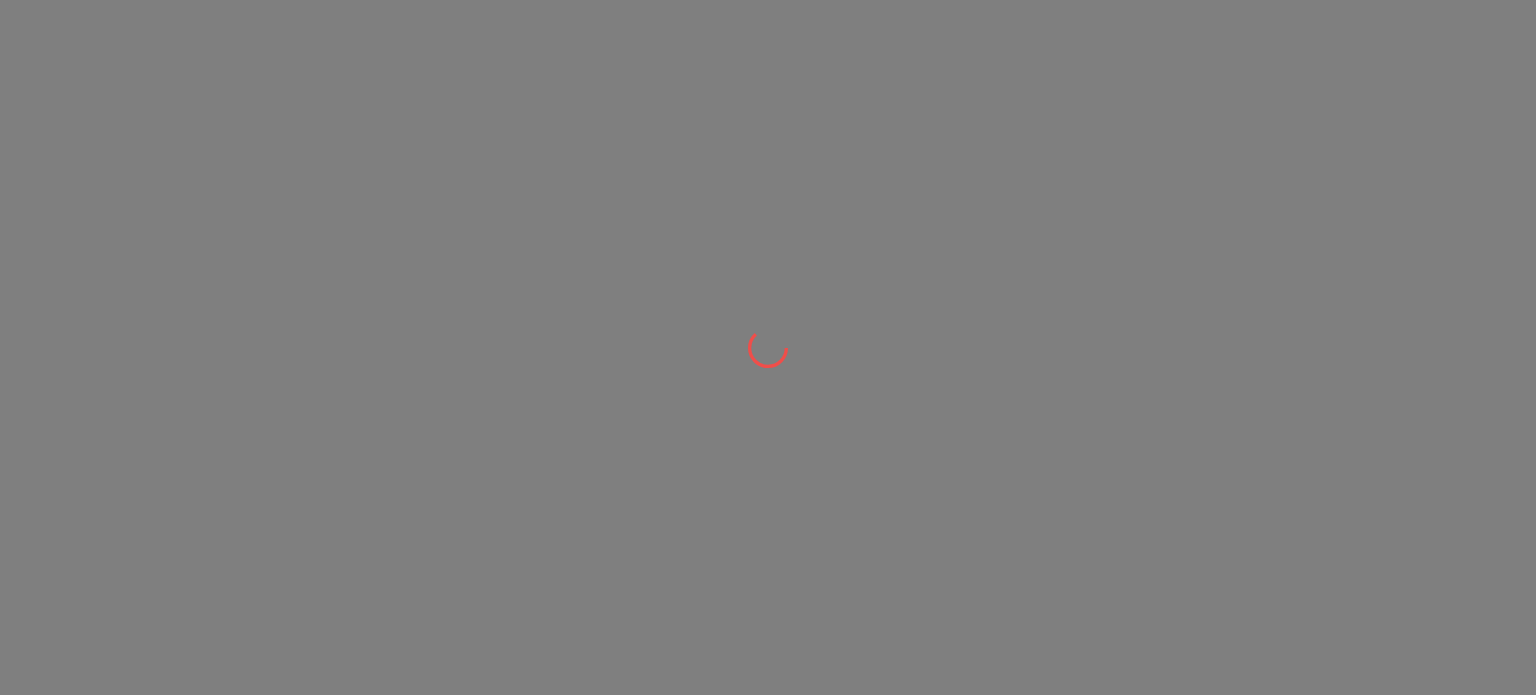 scroll, scrollTop: 0, scrollLeft: 0, axis: both 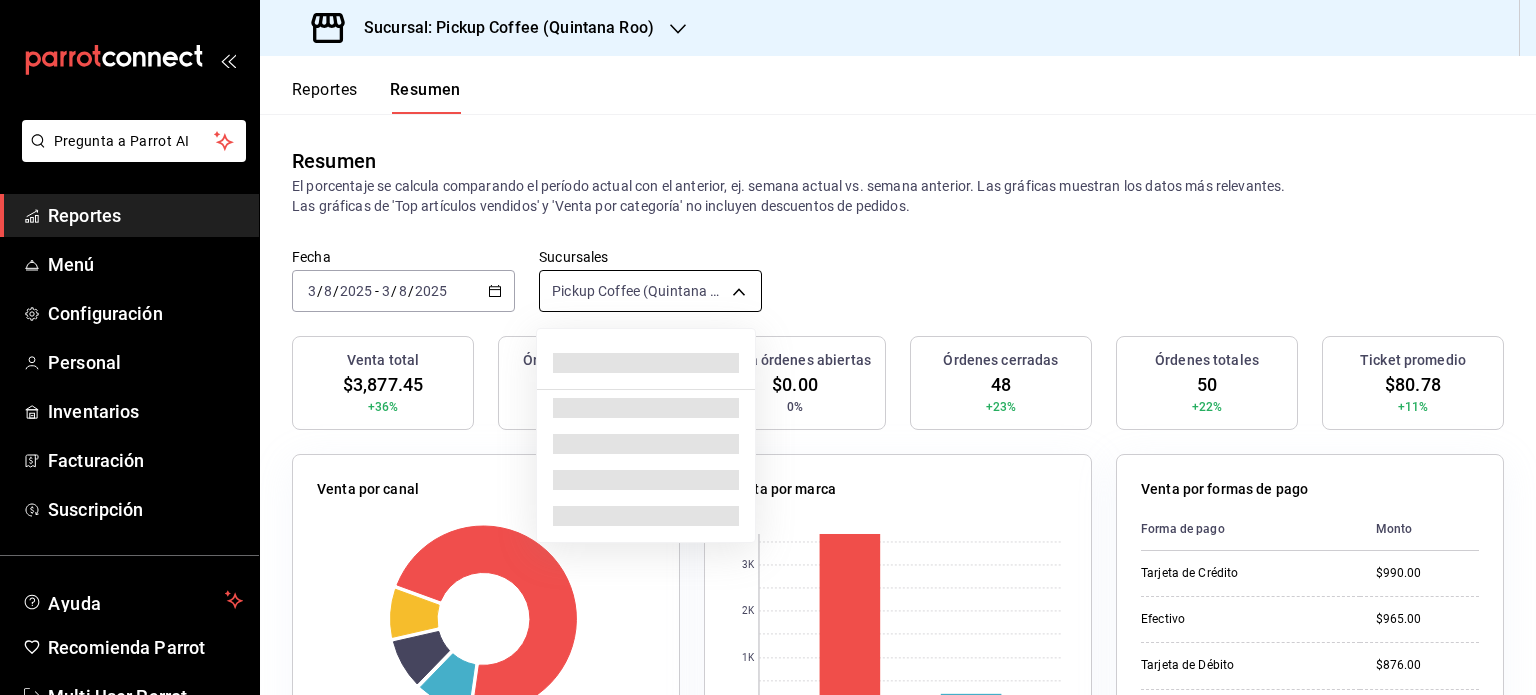 click on "Pregunta a Parrot AI Reportes   Menú   Configuración   Personal   Inventarios   Facturación   Suscripción   Ayuda Recomienda Parrot   Multi User Parrot   Sugerir nueva función   Sucursal: Pickup Coffee ([LOCATION]) Reportes Resumen Resumen El porcentaje se calcula comparando el período actual con el anterior, ej. semana actual vs. semana anterior. Las gráficas muestran los datos más relevantes.  Las gráficas de 'Top artículos vendidos' y 'Venta por categoría' no incluyen descuentos de pedidos. Fecha [DATE] [DATE] - [DATE] [DATE] Sucursales Pickup Coffee ([LOCATION]) [object Object] Venta total $3,877.45 +36% Órdenes abiertas 0 0% Venta órdenes abiertas $0.00 0% Órdenes cerradas 48 +23% Órdenes totales 50 +22% Ticket promedio $80.78 +11% Venta por canal Canal Porcentaje Monto Sucursal 73.01% $2,831.00 Uber Eats 9.59% $372.00 DiDi Food 8.72% $338.30 Rappi 8.67% $336.15 Venta por marca  0 1K 2K 3K Marca Monto Pickup Coffee - [LOCATION] $3,665.45 $212.00 Forma de pago Didi" at bounding box center (768, 347) 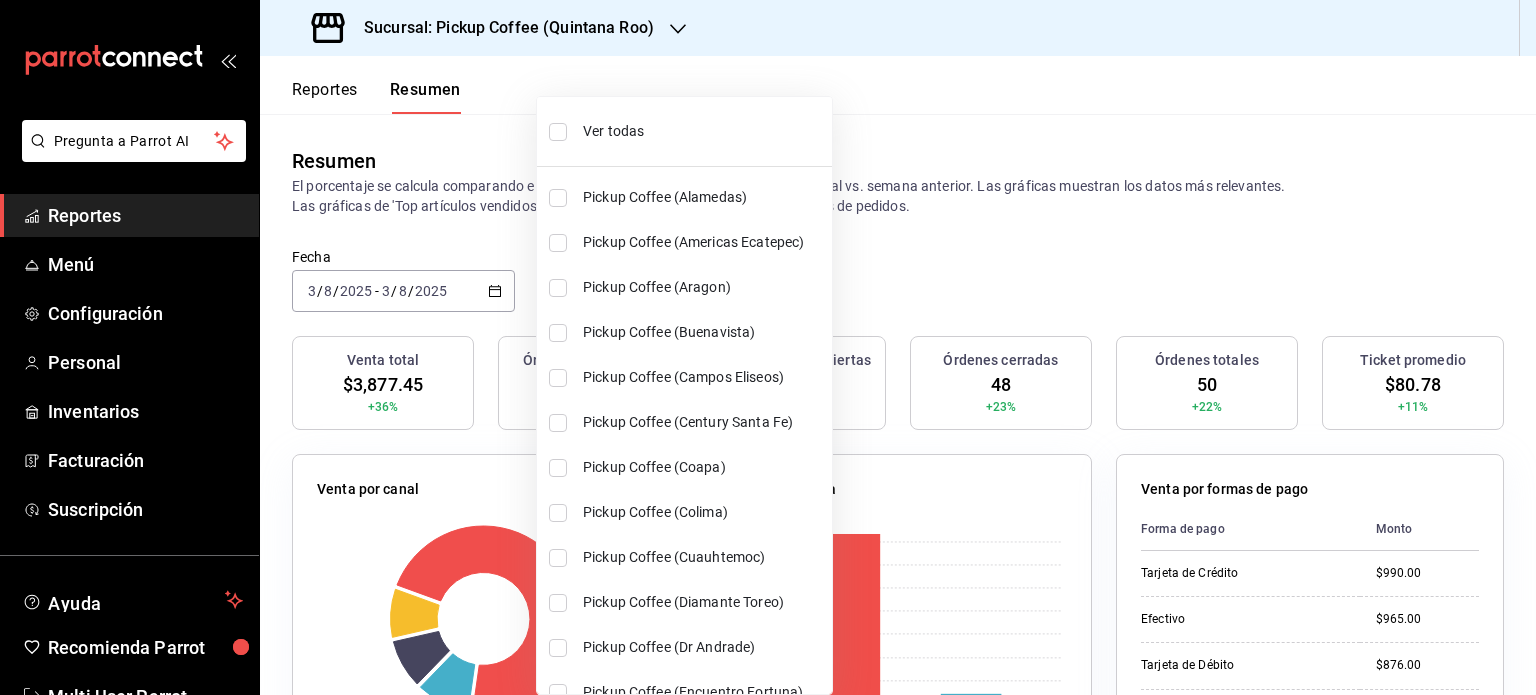 click on "Ver todas" at bounding box center (703, 131) 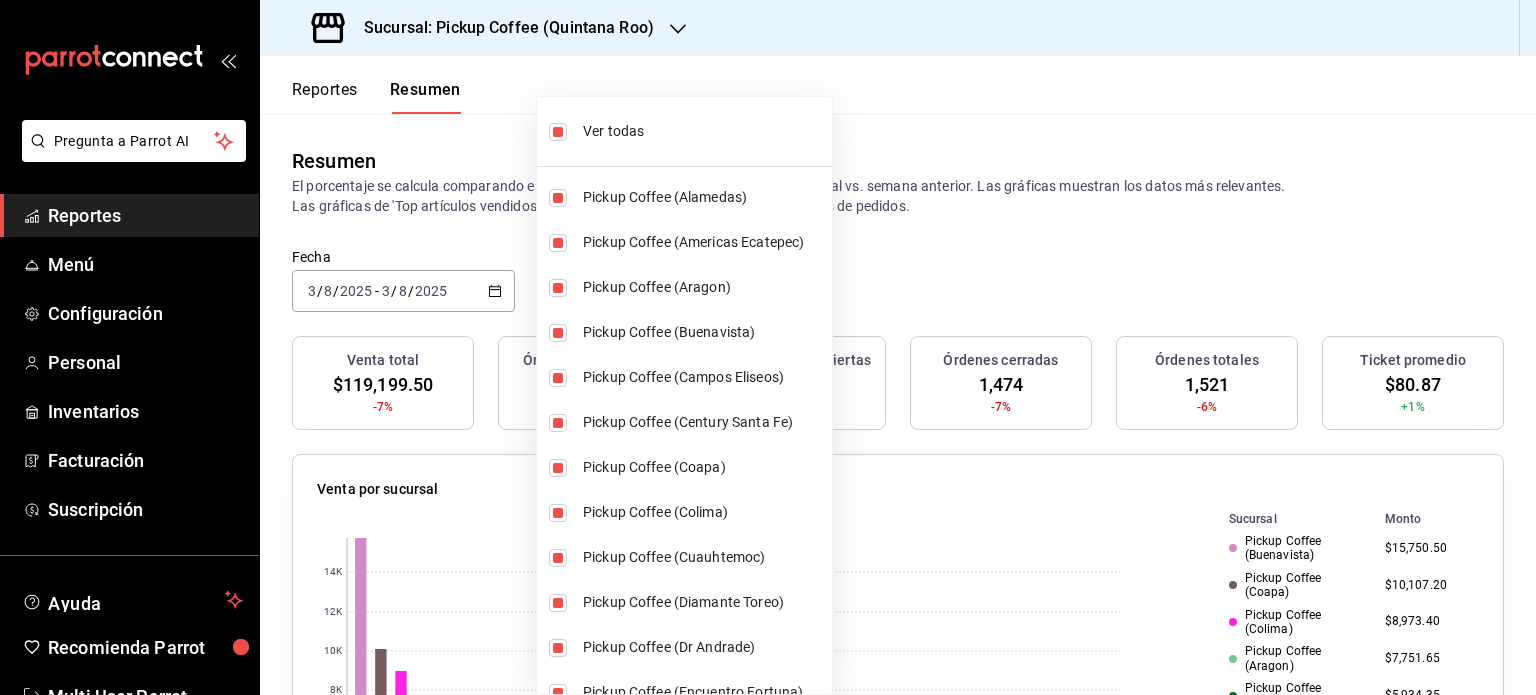click at bounding box center (768, 347) 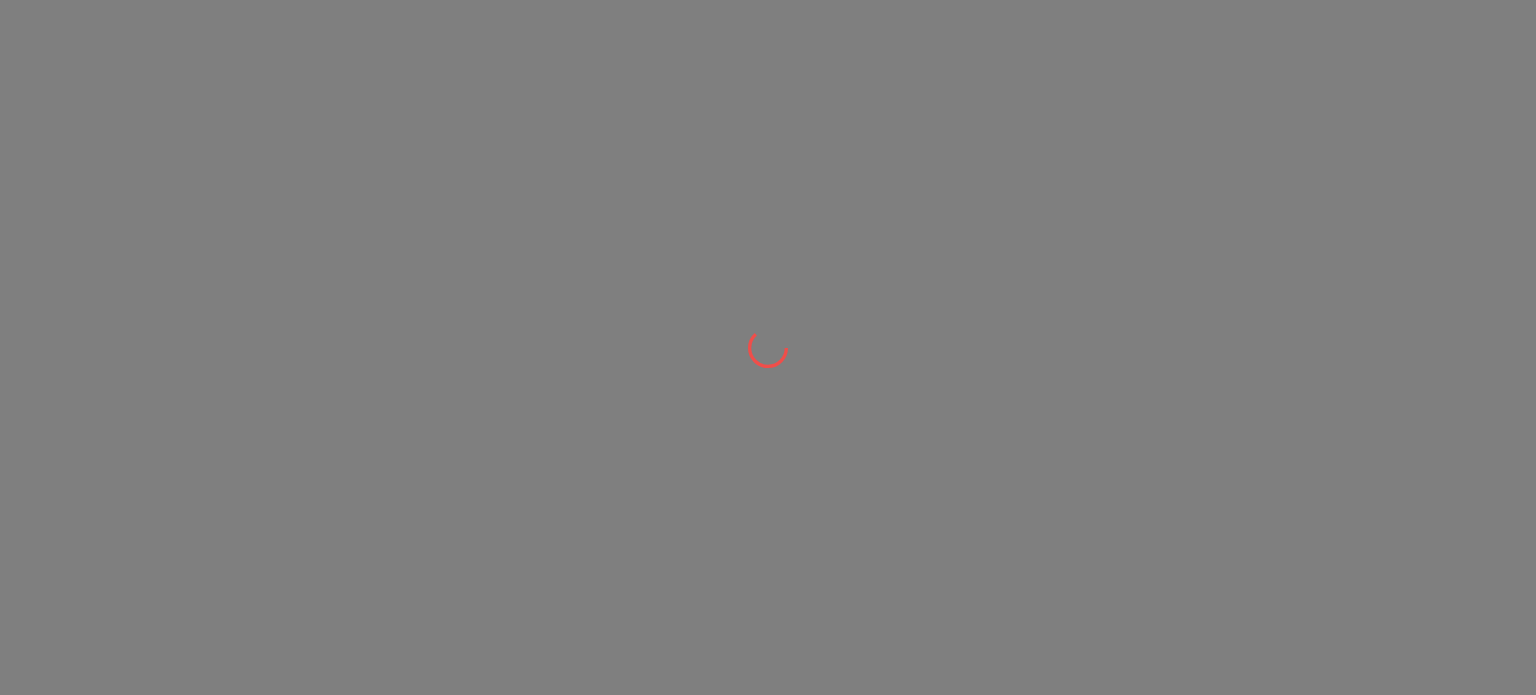 scroll, scrollTop: 0, scrollLeft: 0, axis: both 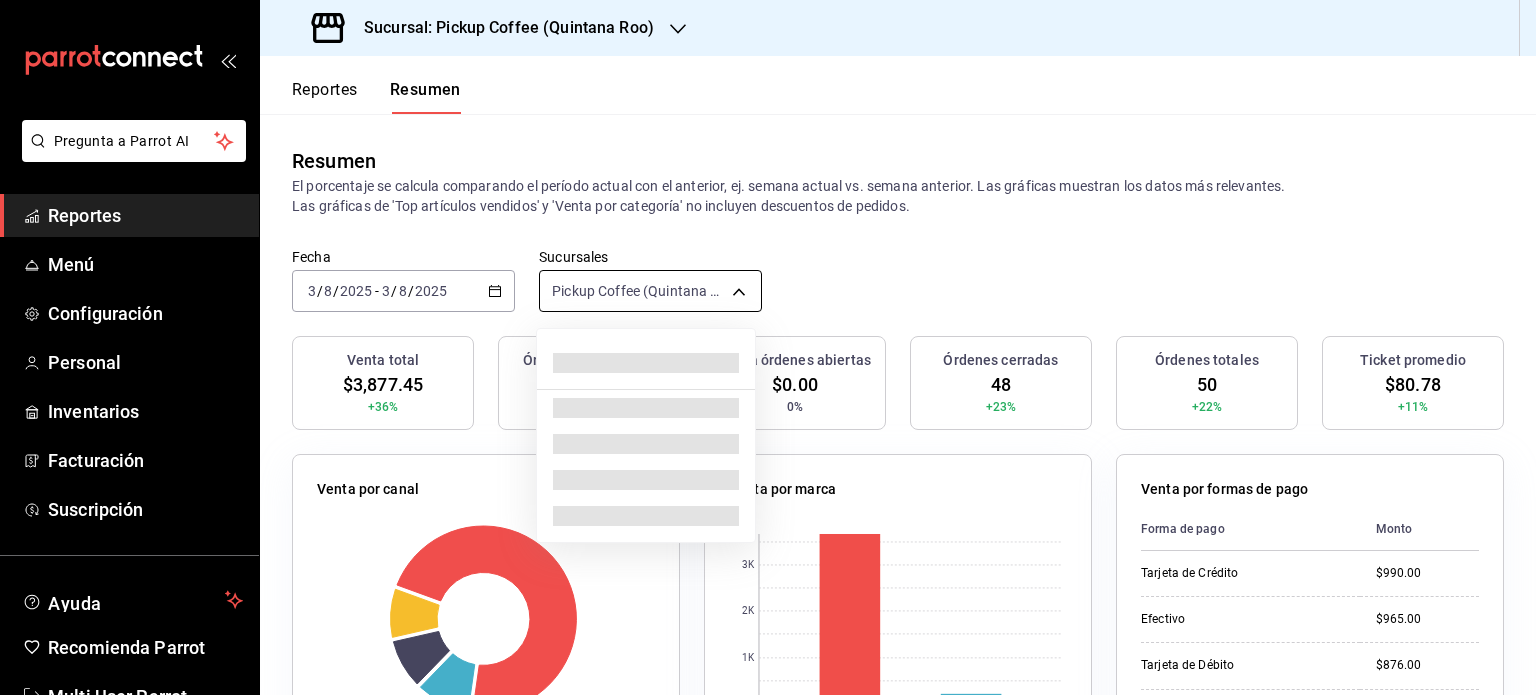 click on "Pregunta a Parrot AI Reportes   Menú   Configuración   Personal   Inventarios   Facturación   Suscripción   Ayuda Recomienda Parrot   Multi User Parrot   Sugerir nueva función   Sucursal: Pickup Coffee (Quintana Roo) Reportes Resumen Resumen El porcentaje se calcula comparando el período actual con el anterior, ej. semana actual vs. semana anterior. Las gráficas muestran los datos más relevantes.  Las gráficas de 'Top artículos vendidos' y 'Venta por categoría' no incluyen descuentos de pedidos. Fecha 2025-08-03 3 / 8 / 2025 - 2025-08-03 3 / 8 / 2025 Sucursales Pickup Coffee (Quintana Roo) [object Object] Venta total $3,877.45 +36% Órdenes abiertas 0 0% Venta órdenes abiertas $0.00 0% Órdenes cerradas 48 +23% Órdenes totales 50 +22% Ticket promedio $80.78 +11% Venta por canal Canal Porcentaje Monto Sucursal 73.01% $2,831.00 Uber Eats 9.59% $372.00 DiDi Food 8.72% $338.30 Rappi 8.67% $336.15 Venta por marca  0 1K 2K 3K Marca Monto Pickup Coffee - Quintana Roo $3,665.45 $212.00 Forma de pago Didi" at bounding box center [768, 347] 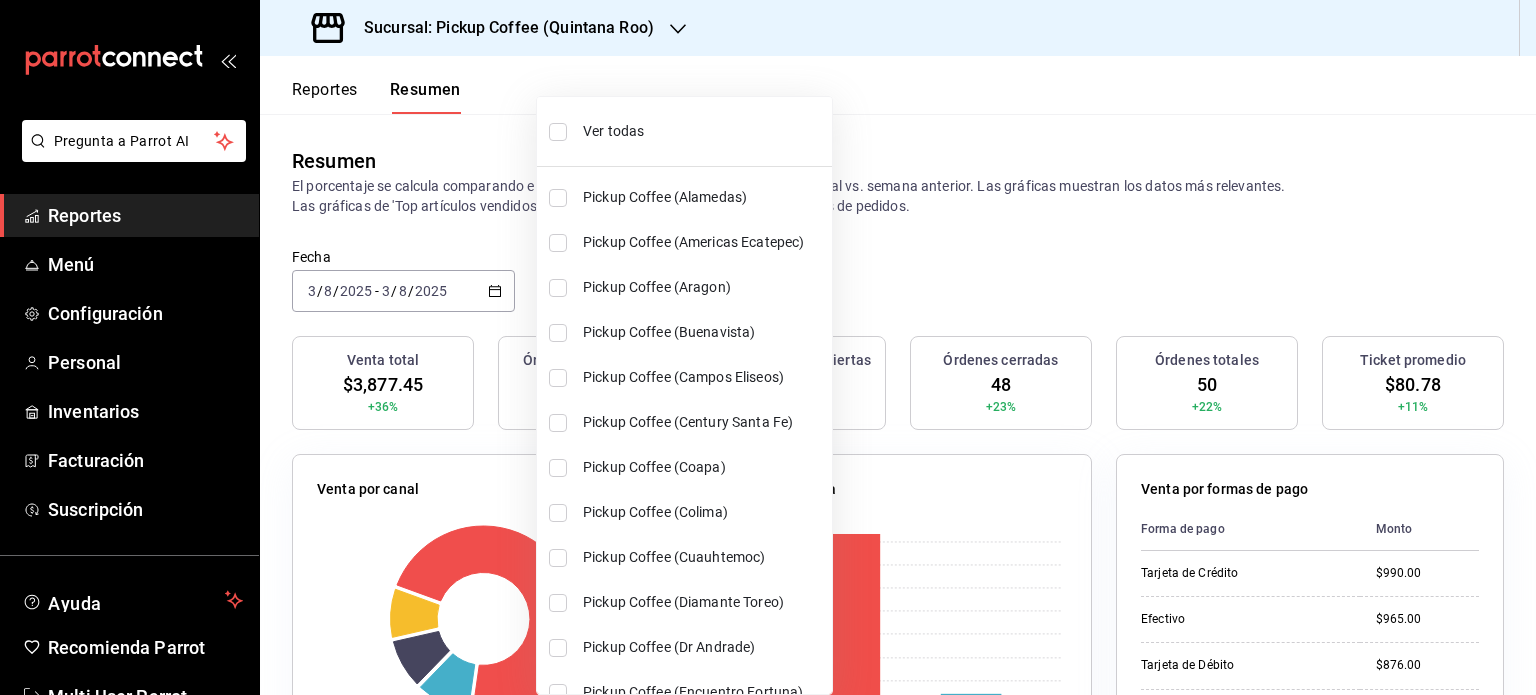 click on "Ver todas" at bounding box center (703, 131) 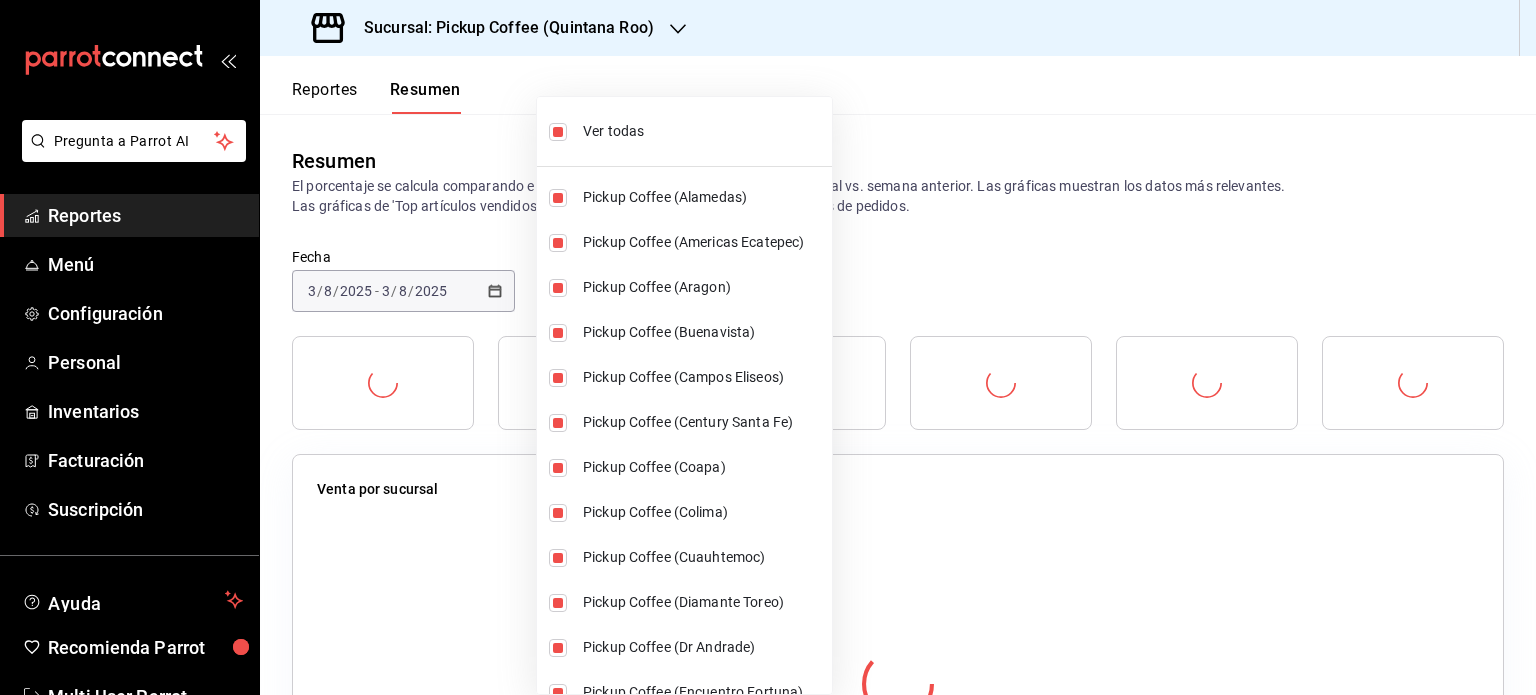 type on "[object Object],[object Object],[object Object],[object Object],[object Object],[object Object],[object Object],[object Object],[object Object],[object Object],[object Object],[object Object],[object Object],[object Object],[object Object],[object Object],[object Object],[object Object],[object Object],[object Object],[object Object],[object Object],[object Object],[object Object],[object Object],[object Object],[object Object],[object Object],[object Object],[object Object],[object Object],[object Object],[object Object],[object Object],[object Object],[object Object],[object Object],[object Object]" 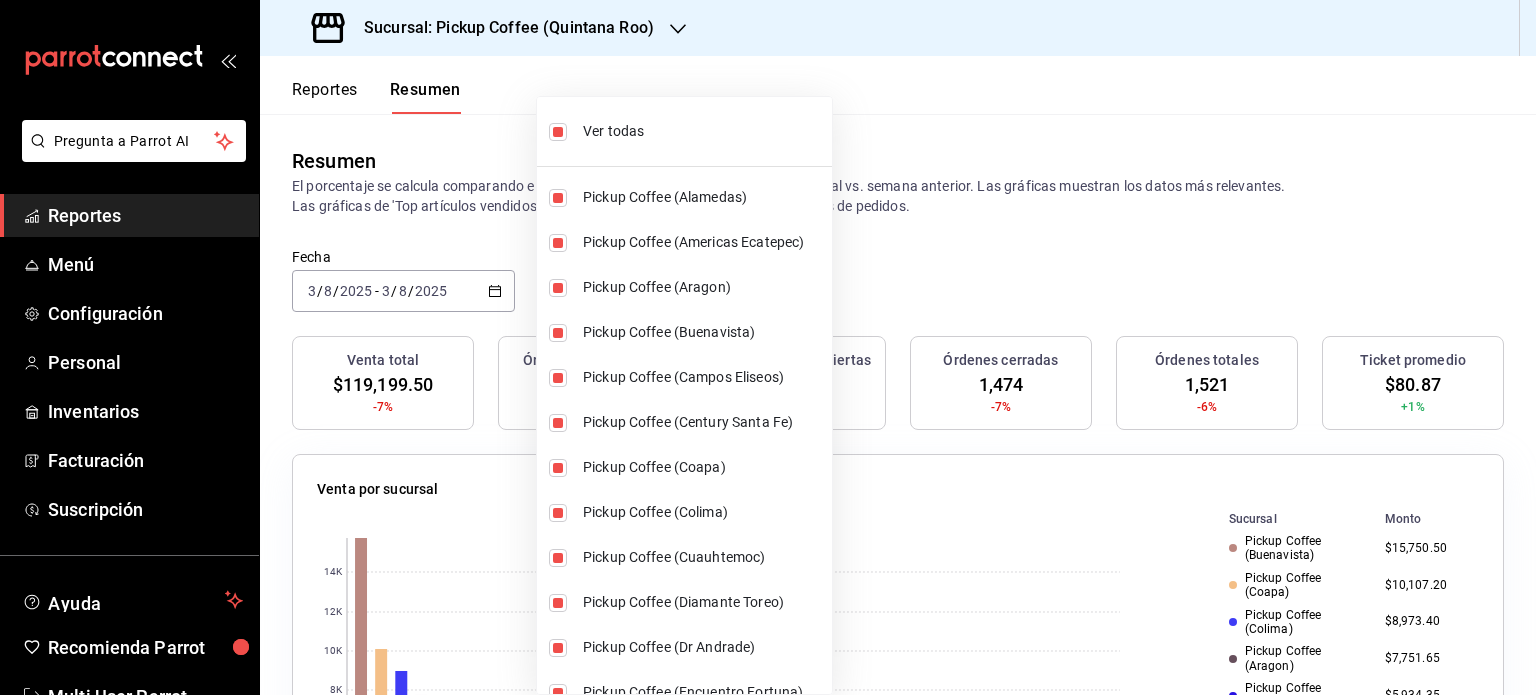 click at bounding box center [768, 347] 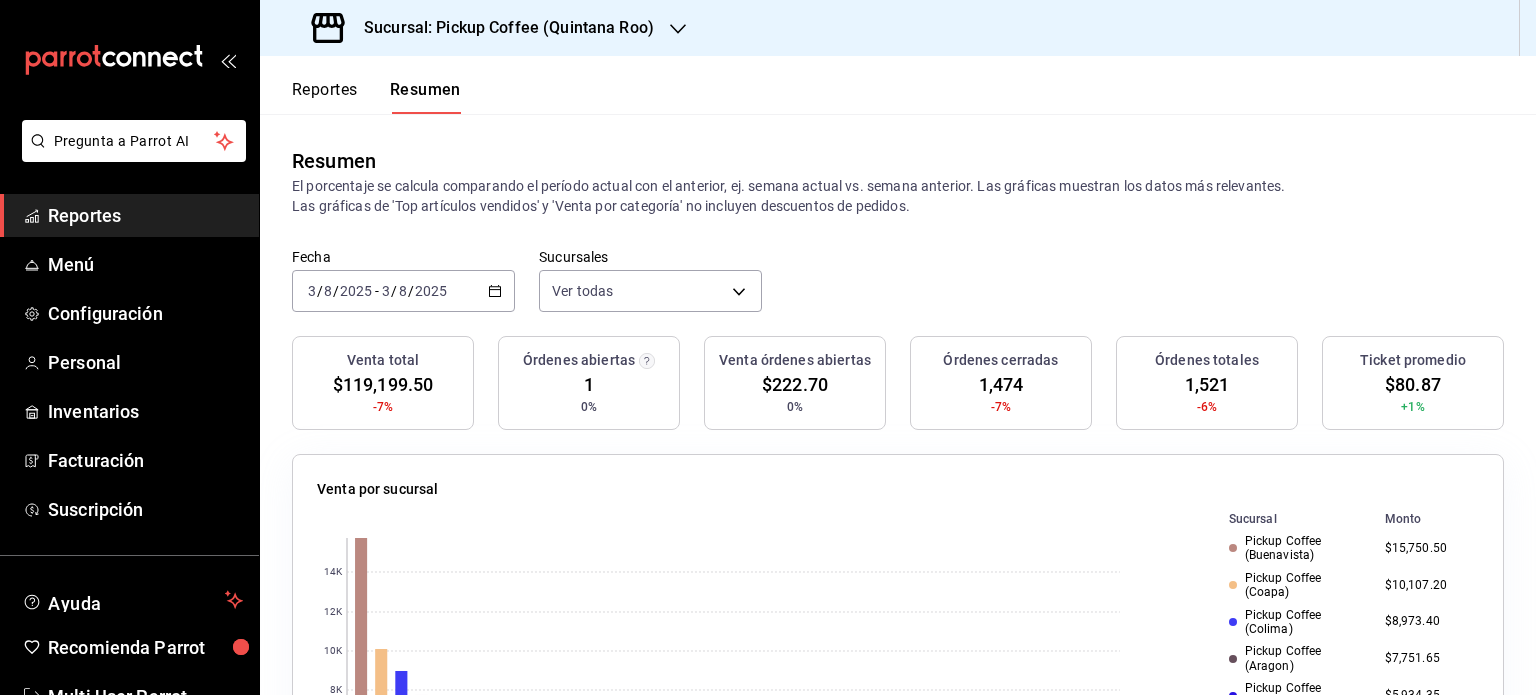 click on "Fecha 2025-08-03 3 / 8 / 2025 - 2025-08-03 3 / 8 / 2025 Sucursales Ver todas [object Object],[object Object],[object Object],[object Object],[object Object],[object Object],[object Object],[object Object],[object Object],[object Object],[object Object],[object Object],[object Object],[object Object],[object Object],[object Object],[object Object],[object Object],[object Object],[object Object],[object Object],[object Object],[object Object],[object Object],[object Object],[object Object],[object Object],[object Object],[object Object],[object Object],[object Object],[object Object],[object Object],[object Object],[object Object],[object Object],[object Object],[object Object]" at bounding box center [898, 292] 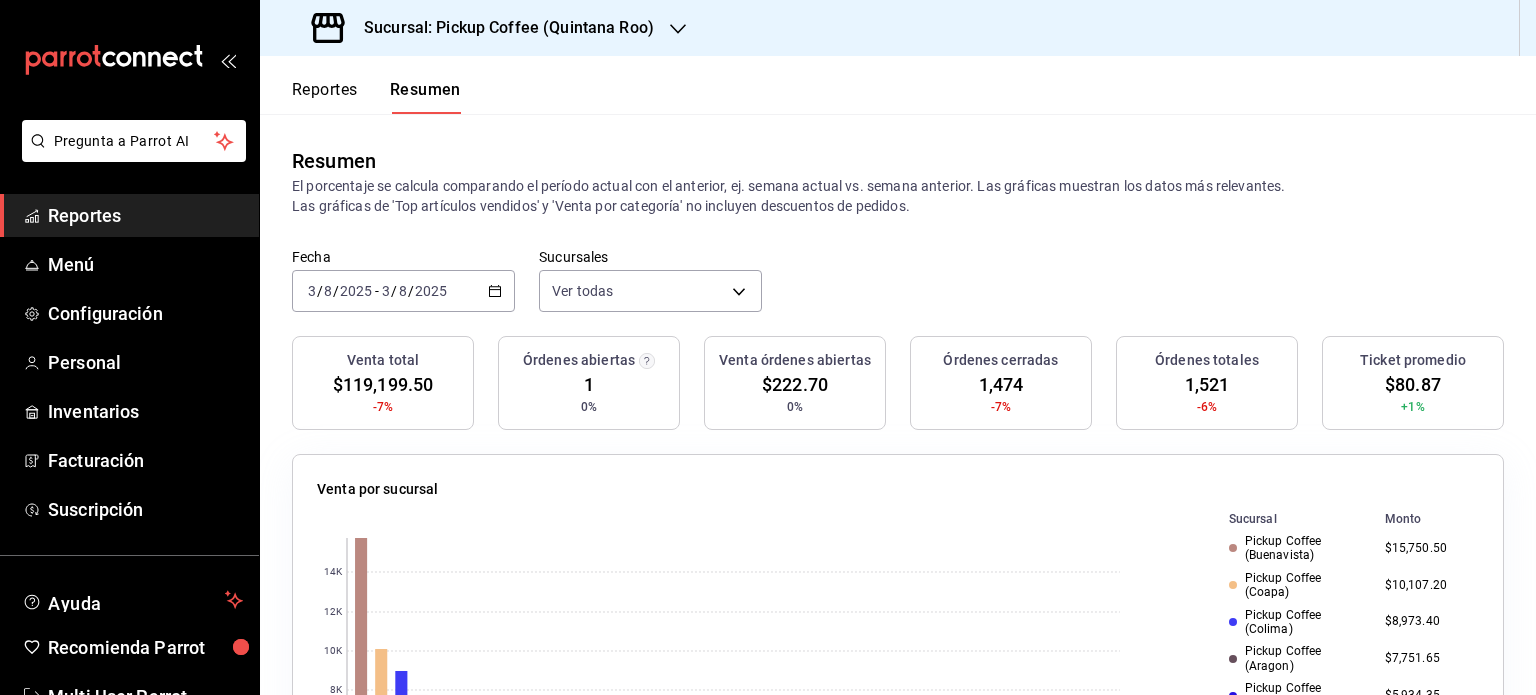 click 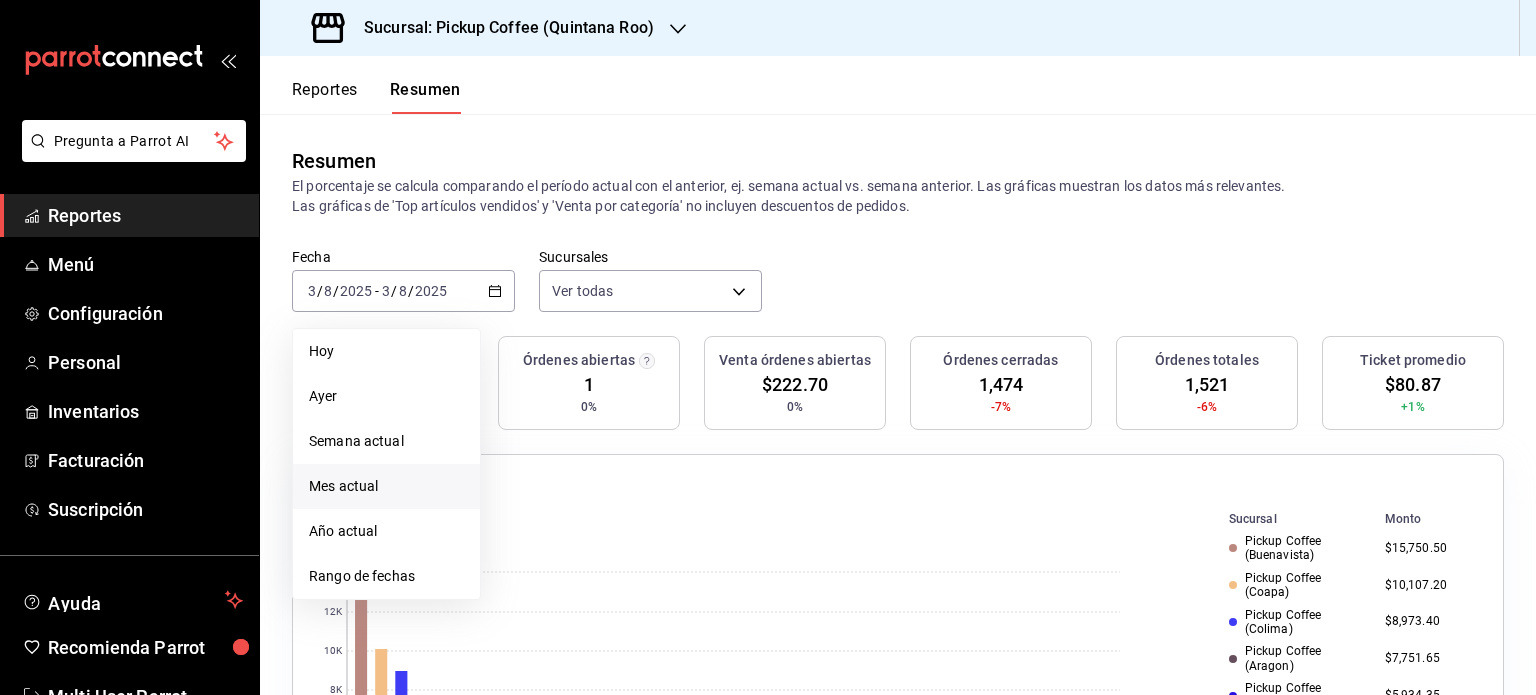 click on "Mes actual" at bounding box center [386, 486] 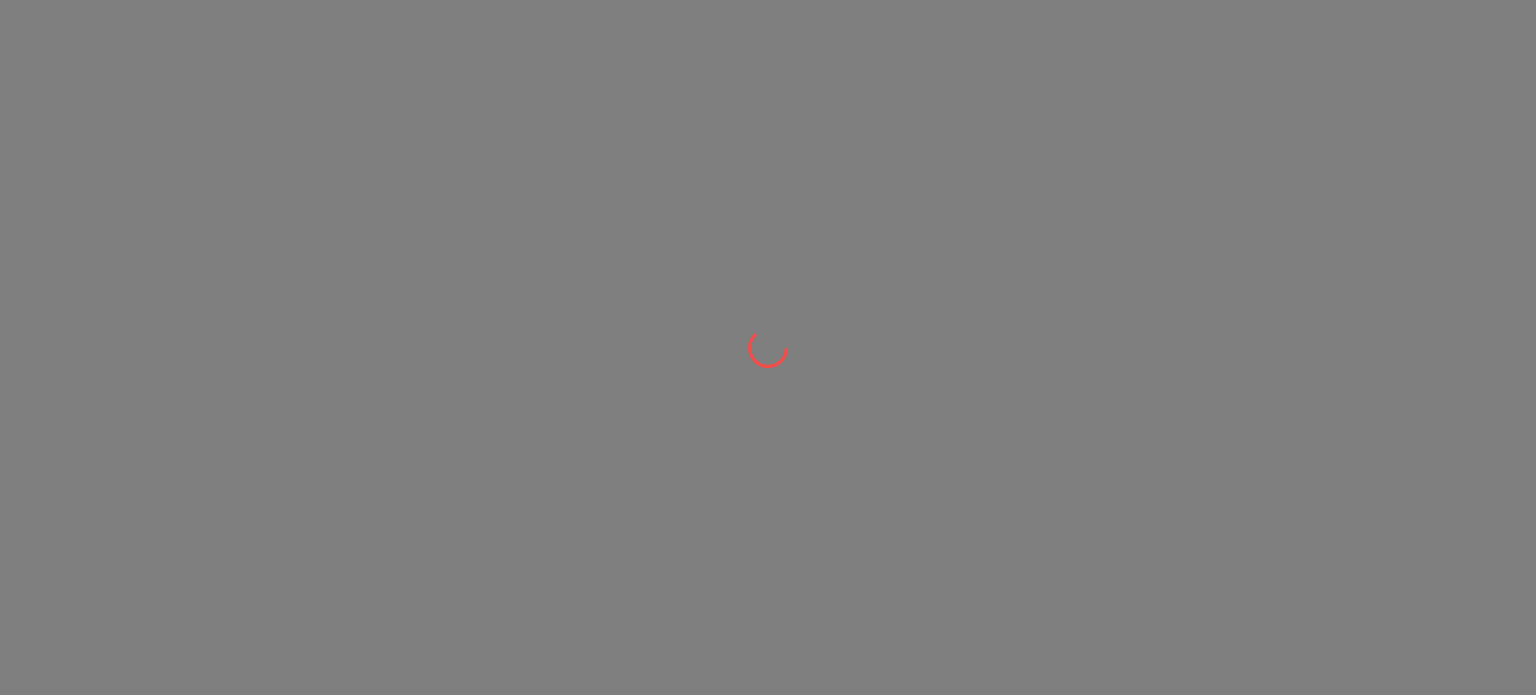 scroll, scrollTop: 0, scrollLeft: 0, axis: both 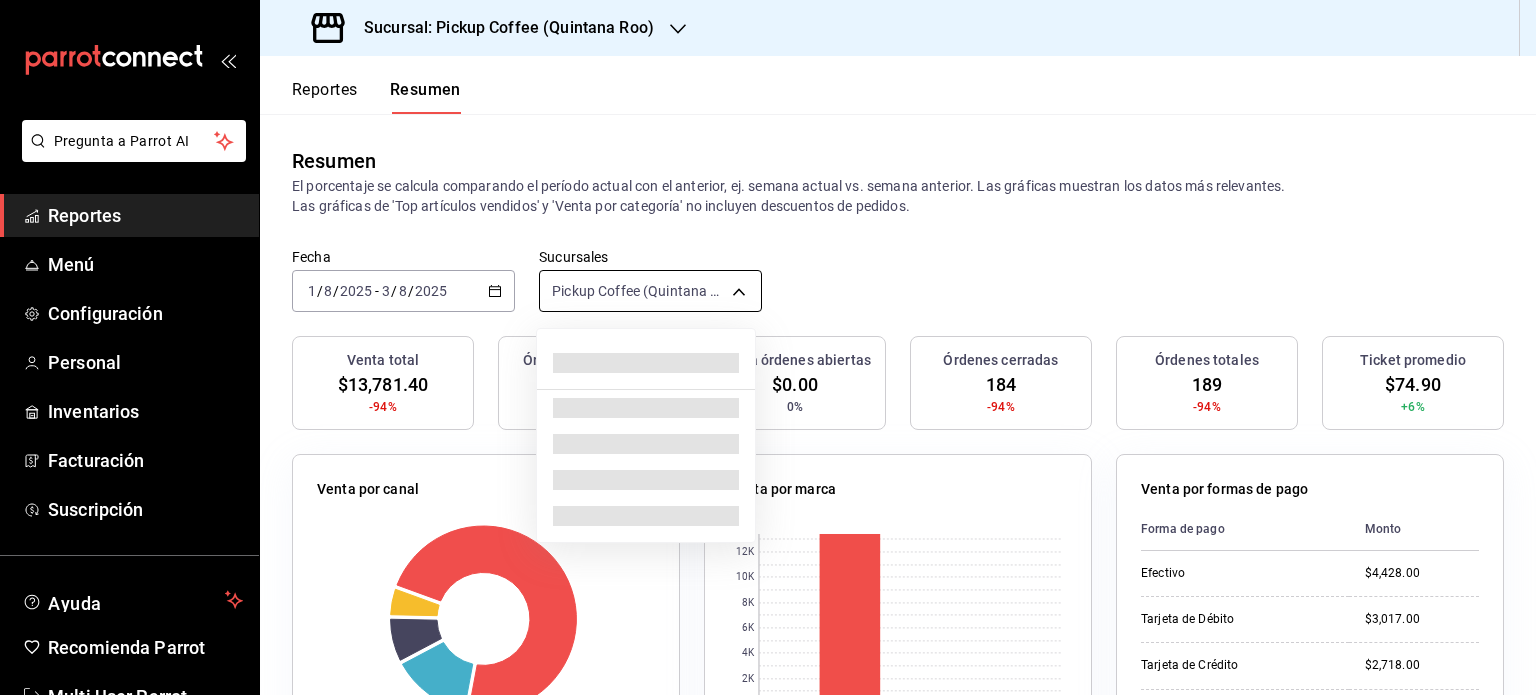 click on "Pregunta a Parrot AI Reportes   Menú   Configuración   Personal   Inventarios   Facturación   Suscripción   Ayuda Recomienda Parrot   Multi User Parrot   Sugerir nueva función   Sucursal: Pickup Coffee ([STATE]) Reportes Resumen Resumen El porcentaje se calcula comparando el período actual con el anterior, ej. semana actual vs. semana anterior. Las gráficas muestran los datos más relevantes.  Las gráficas de 'Top artículos vendidos' y 'Venta por categoría' no incluyen descuentos de pedidos. Fecha [DATE] [DATE] - [DATE] [DATE] Sucursales Pickup Coffee ([STATE]) [object Object] Venta total $13,781.40 -94% Órdenes abiertas 0 0% Venta órdenes abiertas $0.00 0% Órdenes cerradas 184 -94% Órdenes totales 189 -94% Ticket promedio $74.90 +6% Venta por canal Canal Porcentaje Monto Sucursal 73.74% $10,163.00 DiDi Food 14.02% $1,932.10 Rappi 7.58% $1,044.30 Uber Eats 4.66% $642.00 Venta por marca  0 2K 4K 6K 8K 10K 12K Marca Monto Pickup Coffee - [STATE] $13,430.80 Monto" at bounding box center (768, 347) 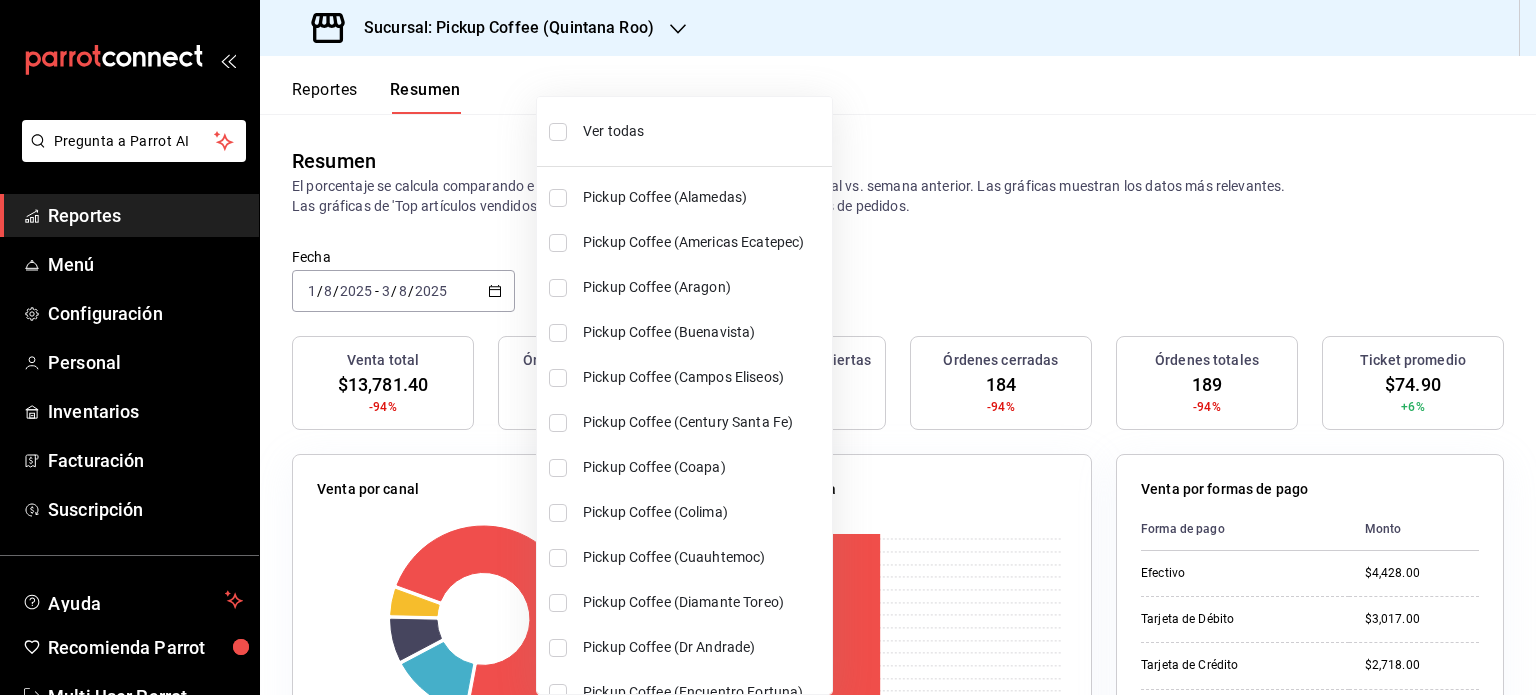 click on "Ver todas" at bounding box center [703, 131] 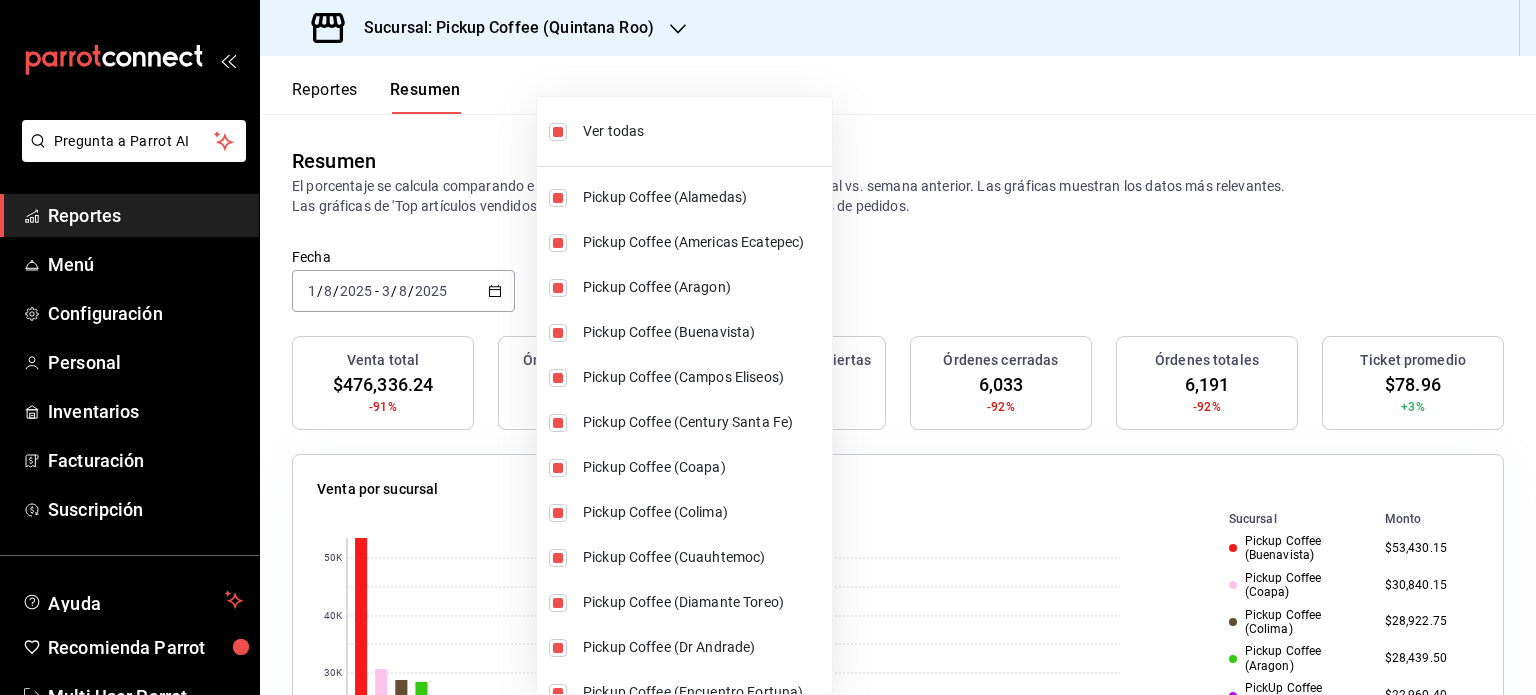 click at bounding box center (768, 347) 